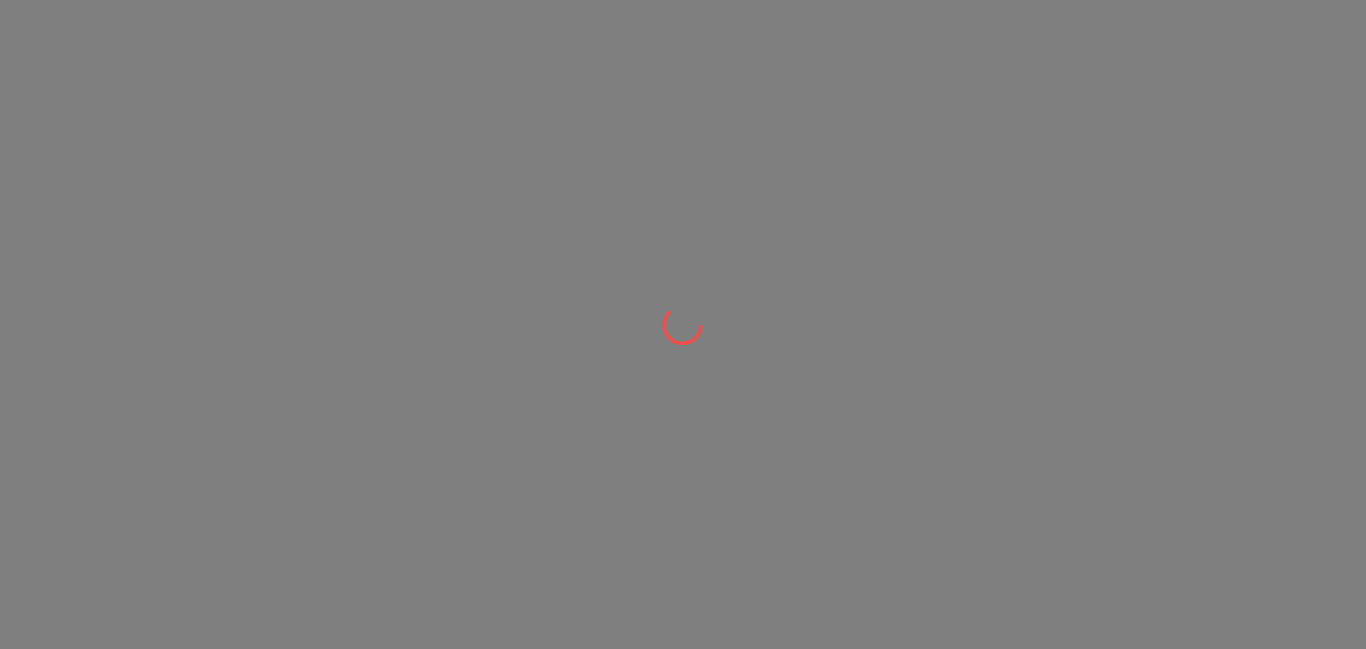 scroll, scrollTop: 0, scrollLeft: 0, axis: both 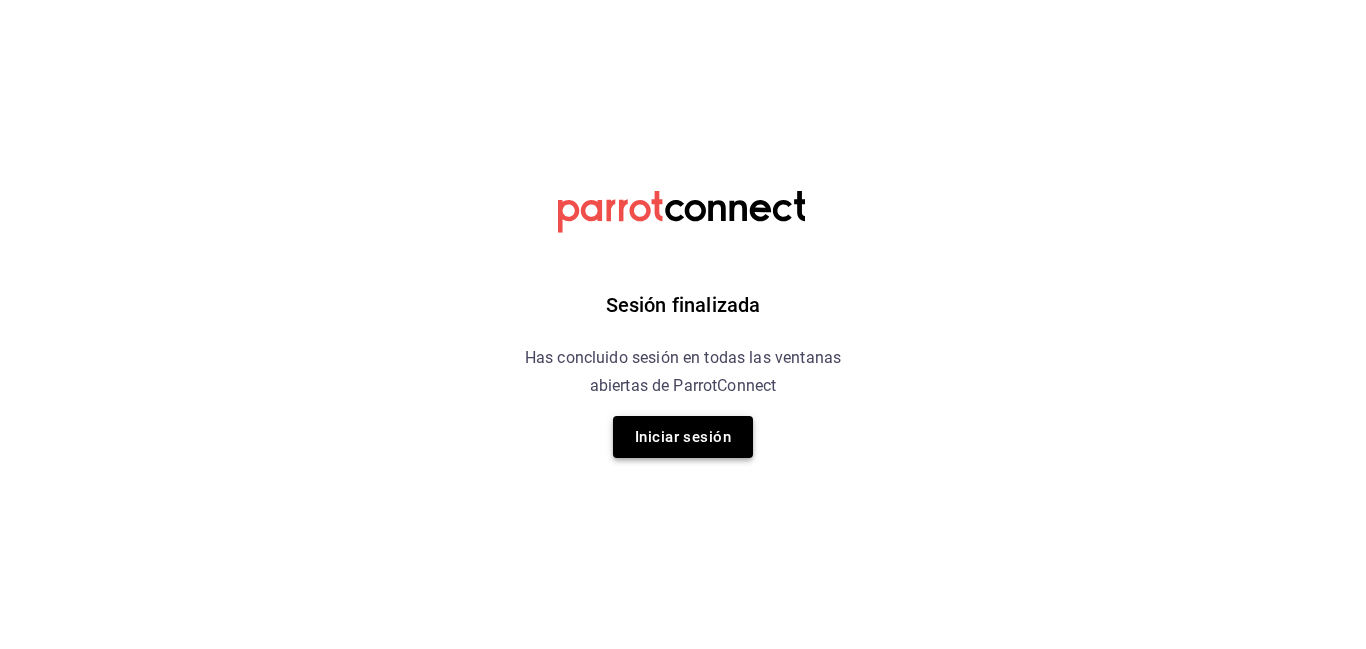 click on "Iniciar sesión" at bounding box center [683, 437] 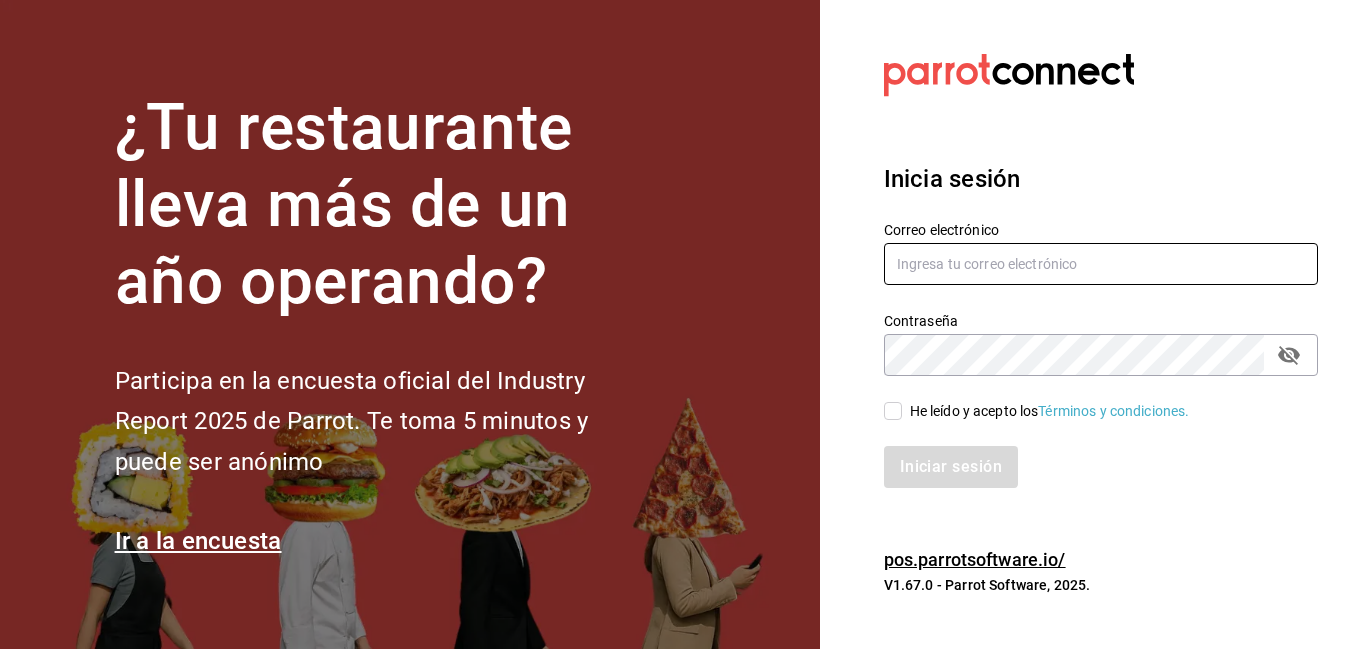 type on "[EMAIL]" 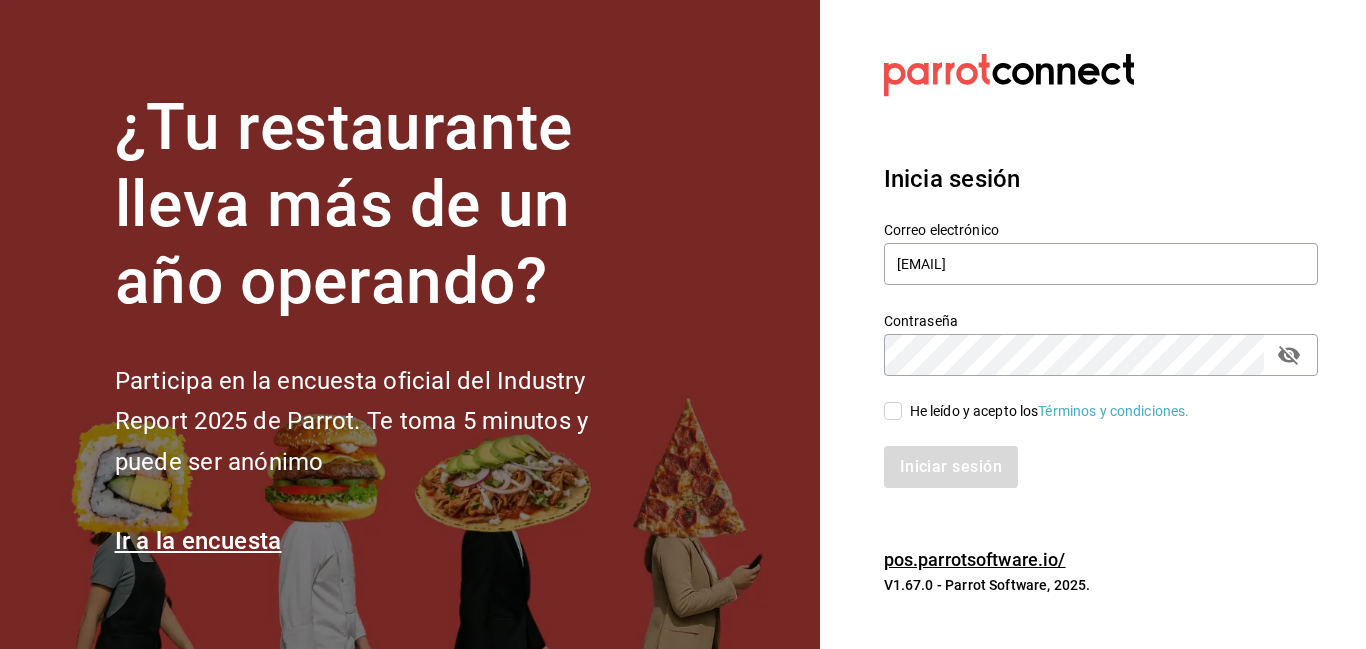 click on "He leído y acepto los  Términos y condiciones." at bounding box center [893, 411] 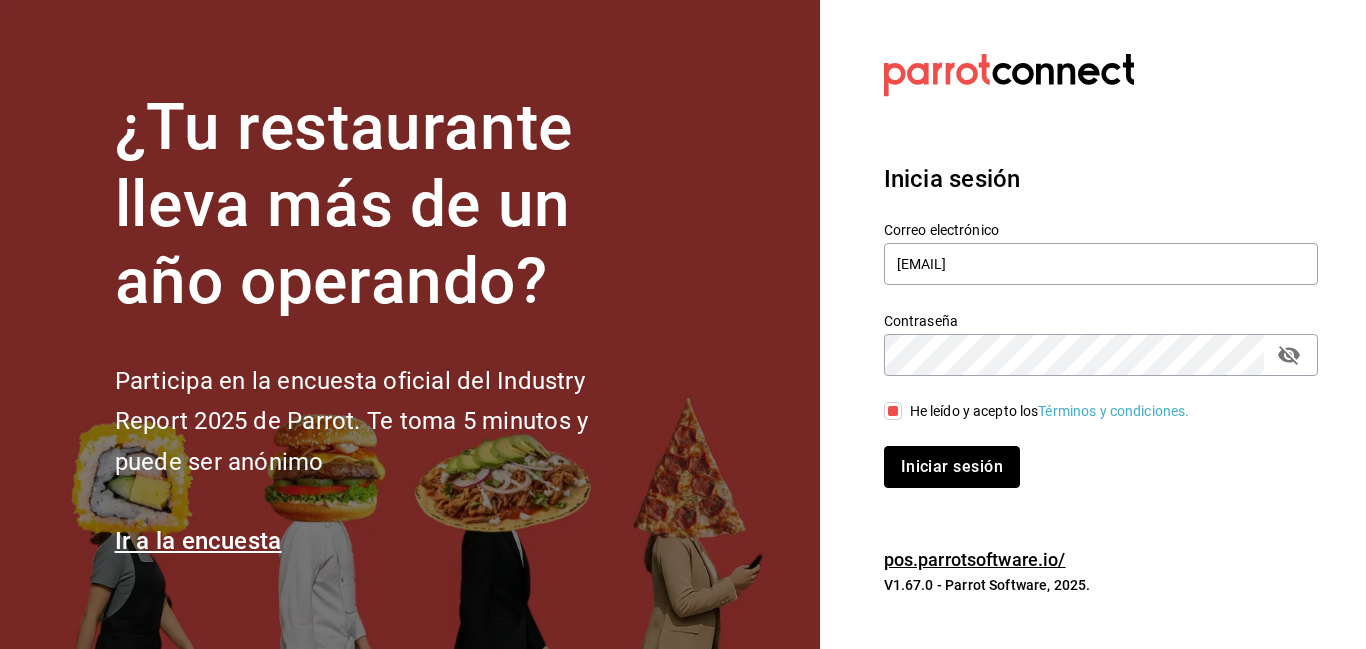 click on "Iniciar sesión" at bounding box center (952, 467) 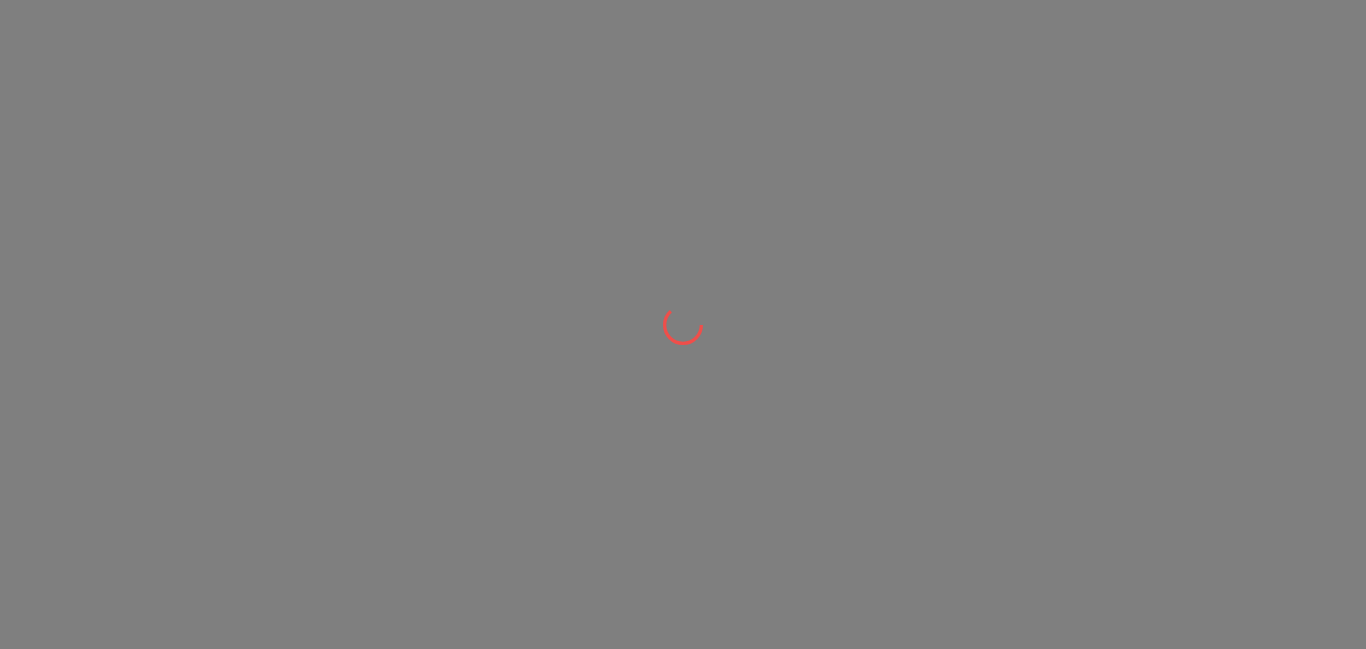 scroll, scrollTop: 0, scrollLeft: 0, axis: both 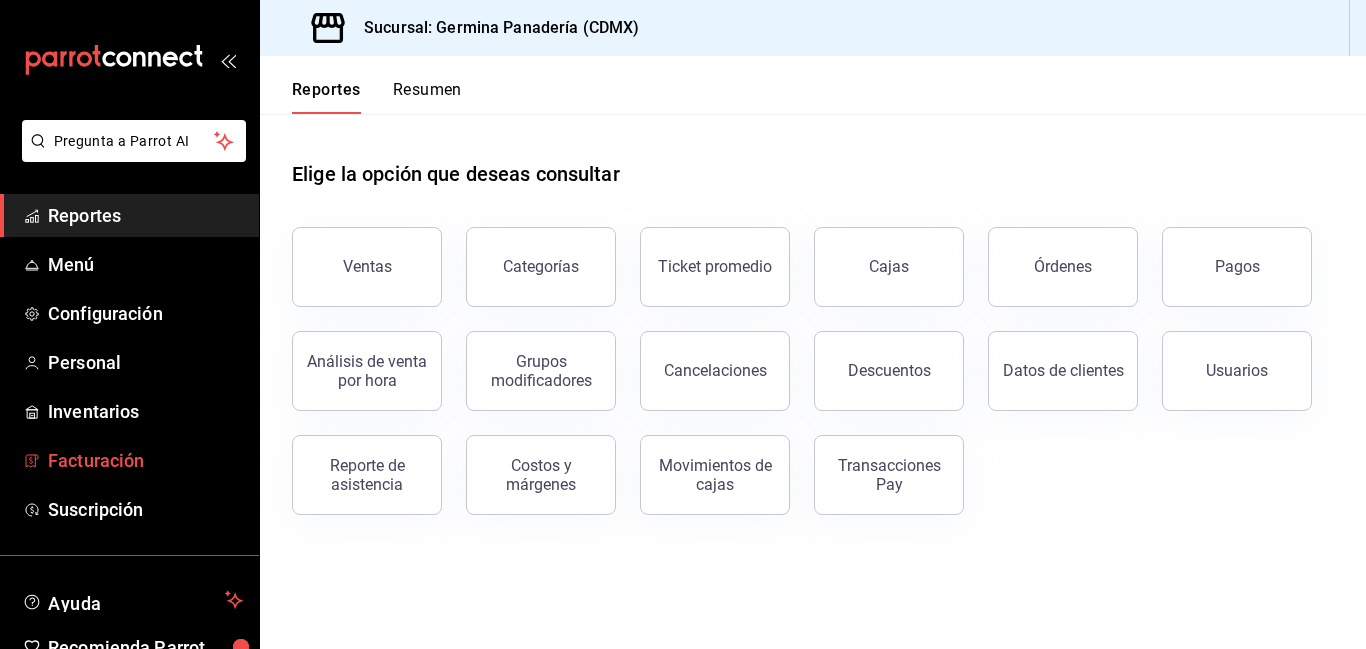 click on "Facturación" at bounding box center (145, 460) 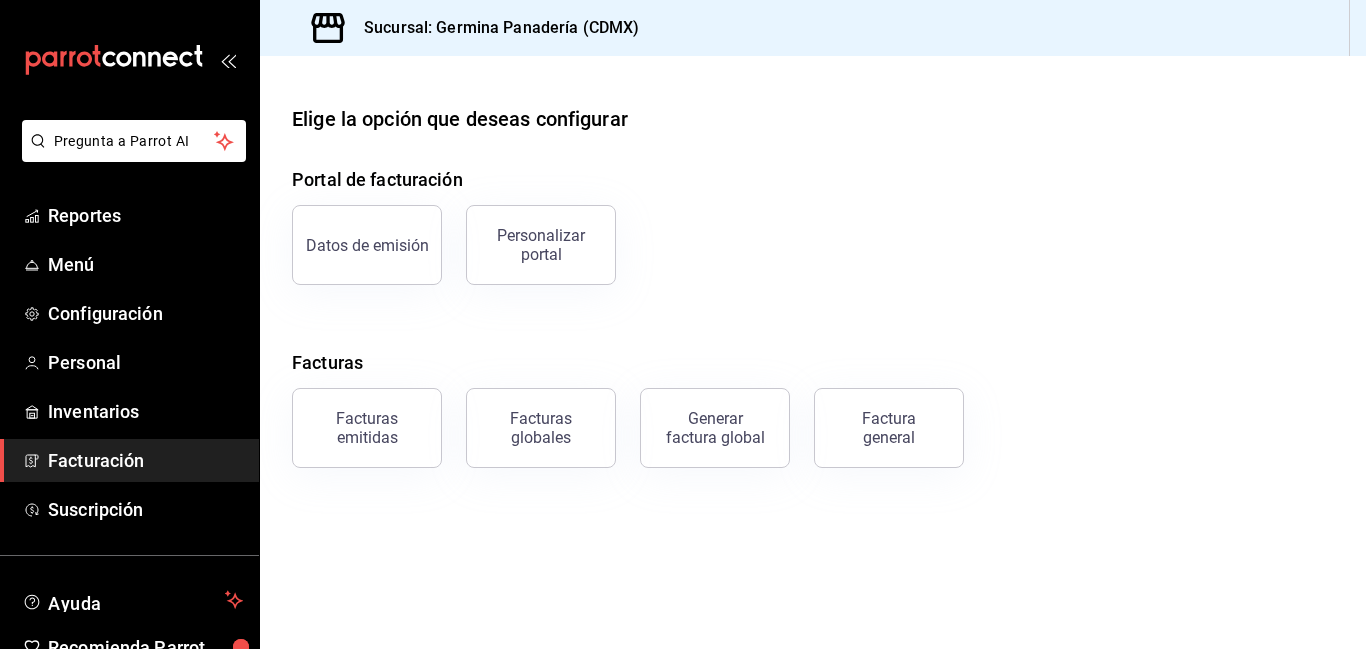 click on "Datos de emisión" at bounding box center [367, 245] 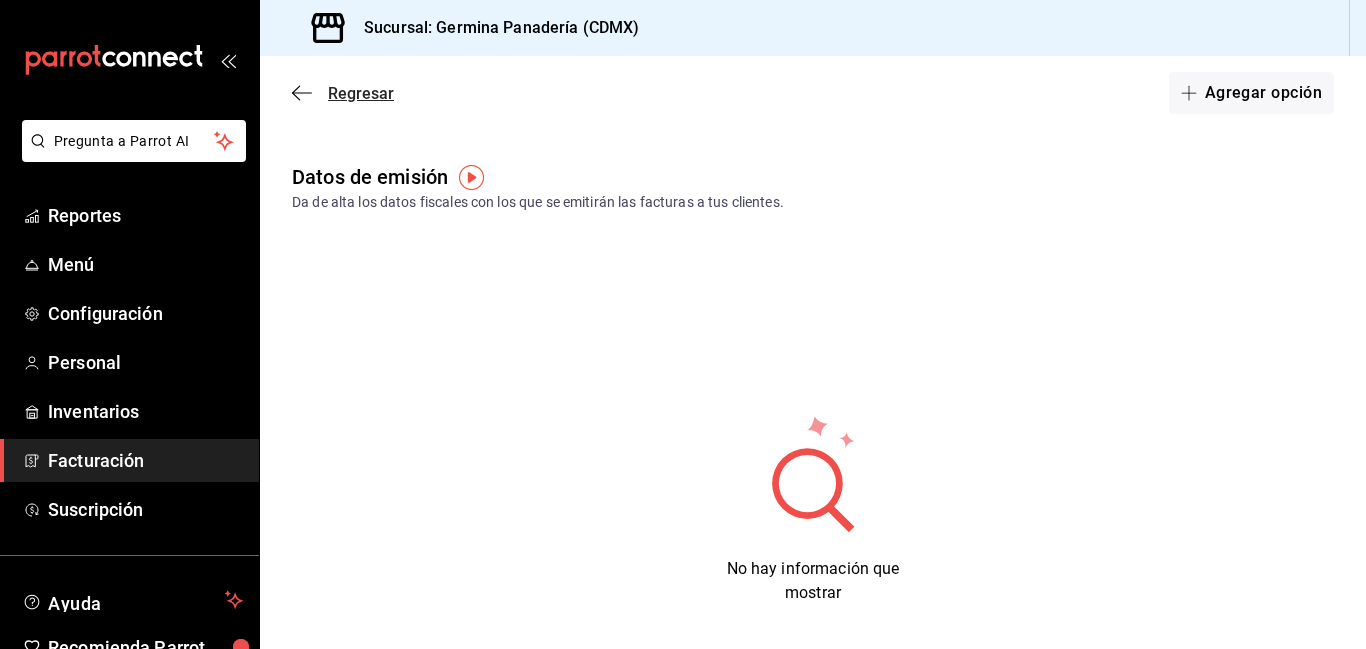 click on "Regresar" at bounding box center [361, 93] 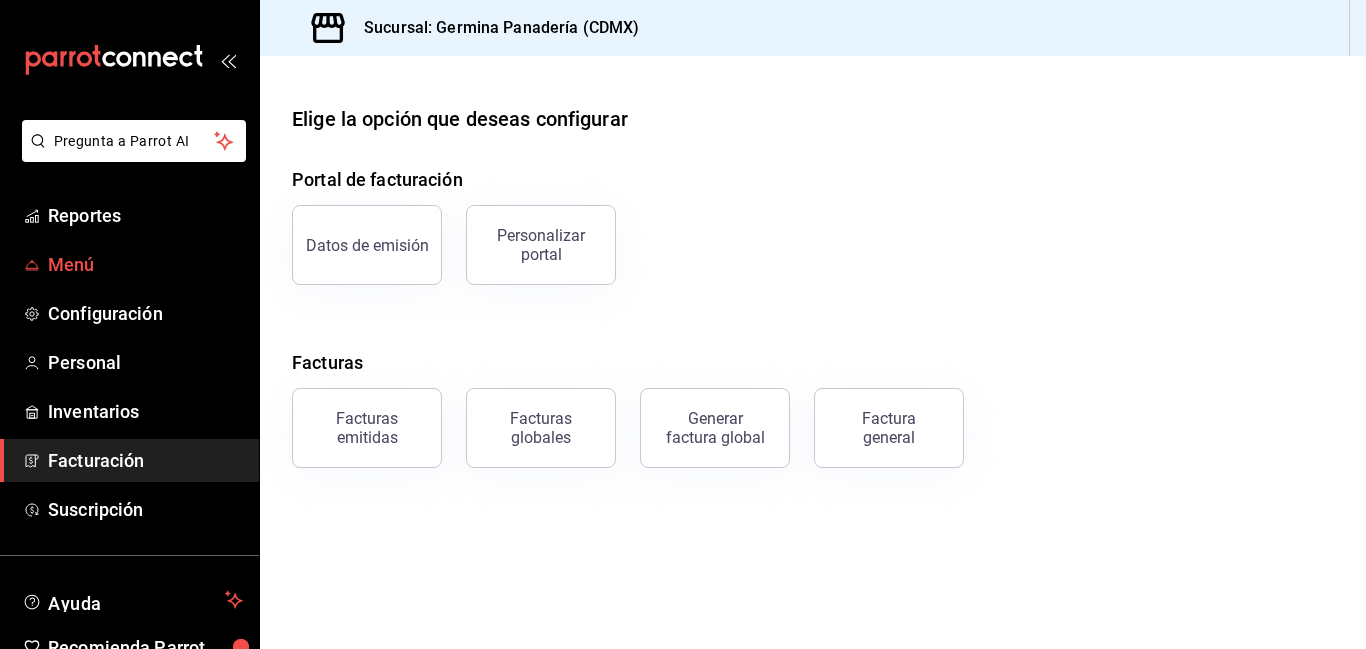 click on "Menú" at bounding box center [145, 264] 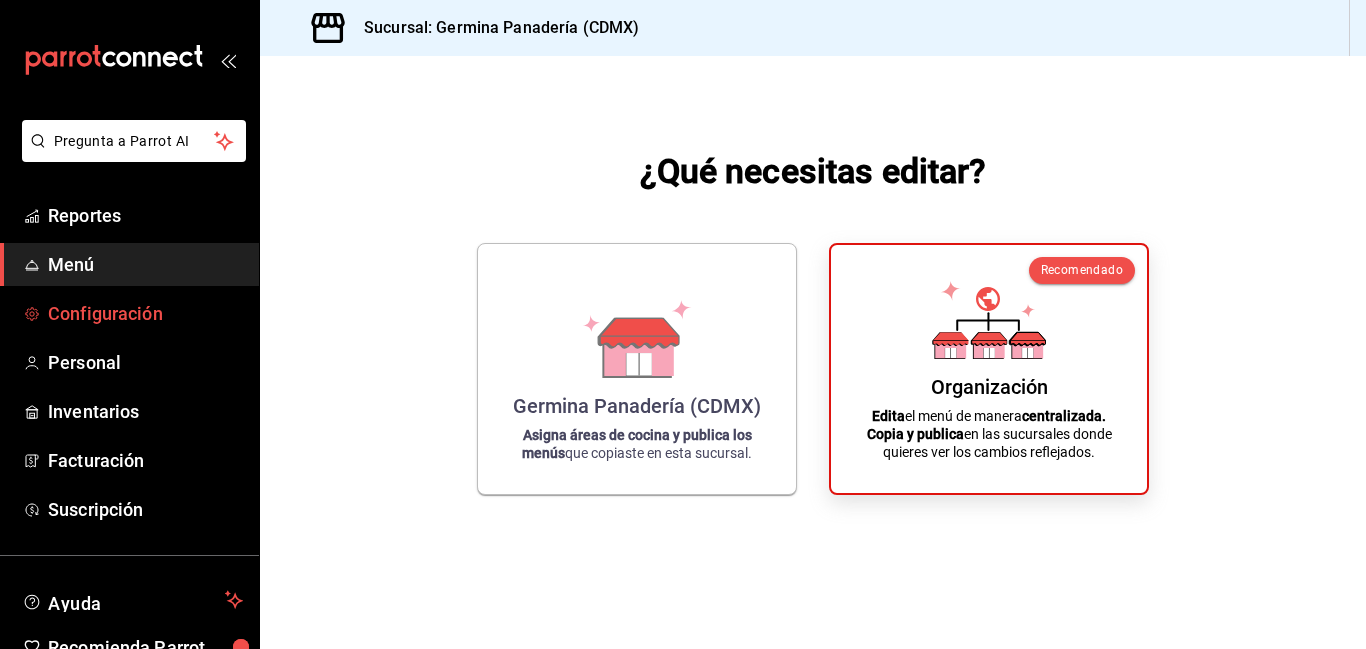 click on "Configuración" at bounding box center [145, 313] 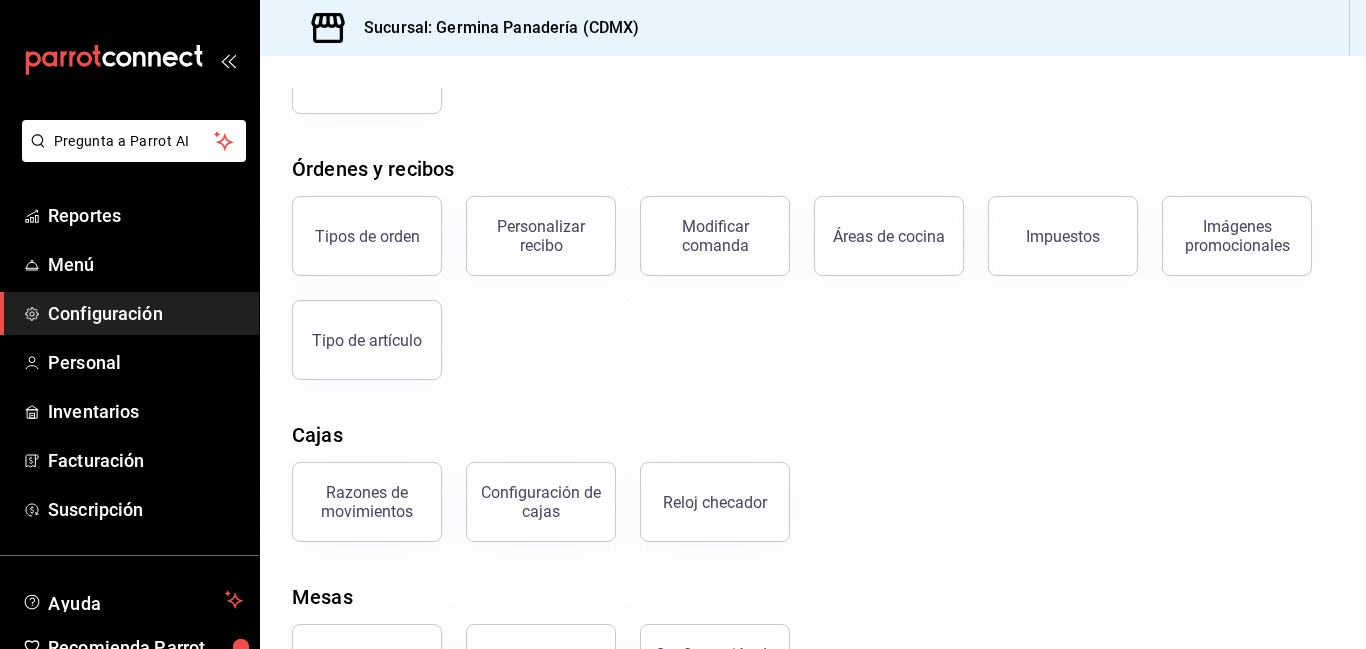 scroll, scrollTop: 365, scrollLeft: 0, axis: vertical 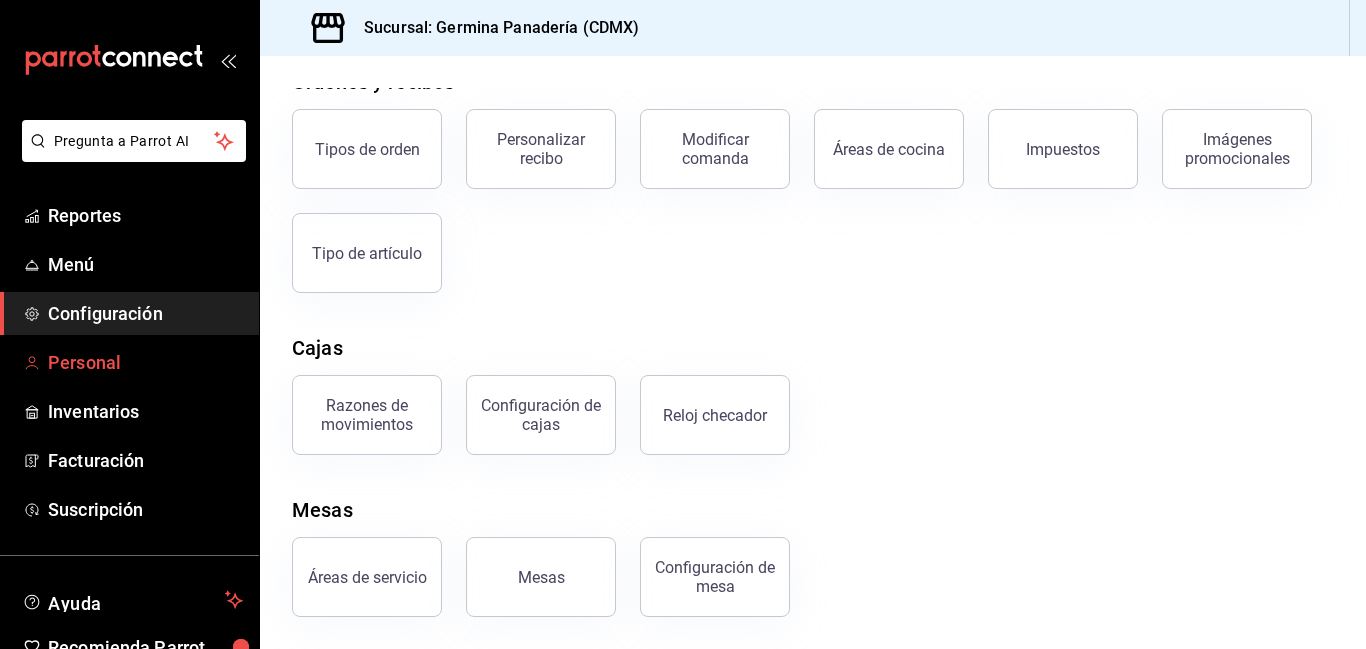 click on "Personal" at bounding box center (145, 362) 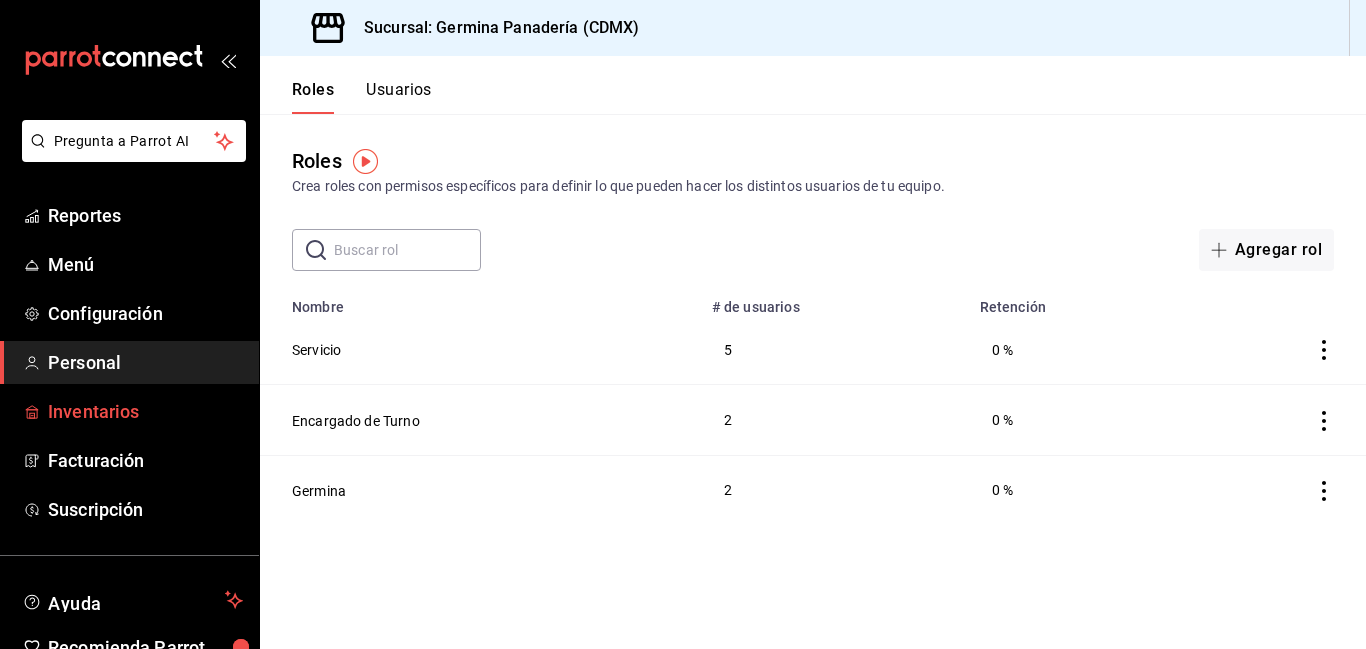 click on "Inventarios" at bounding box center [145, 411] 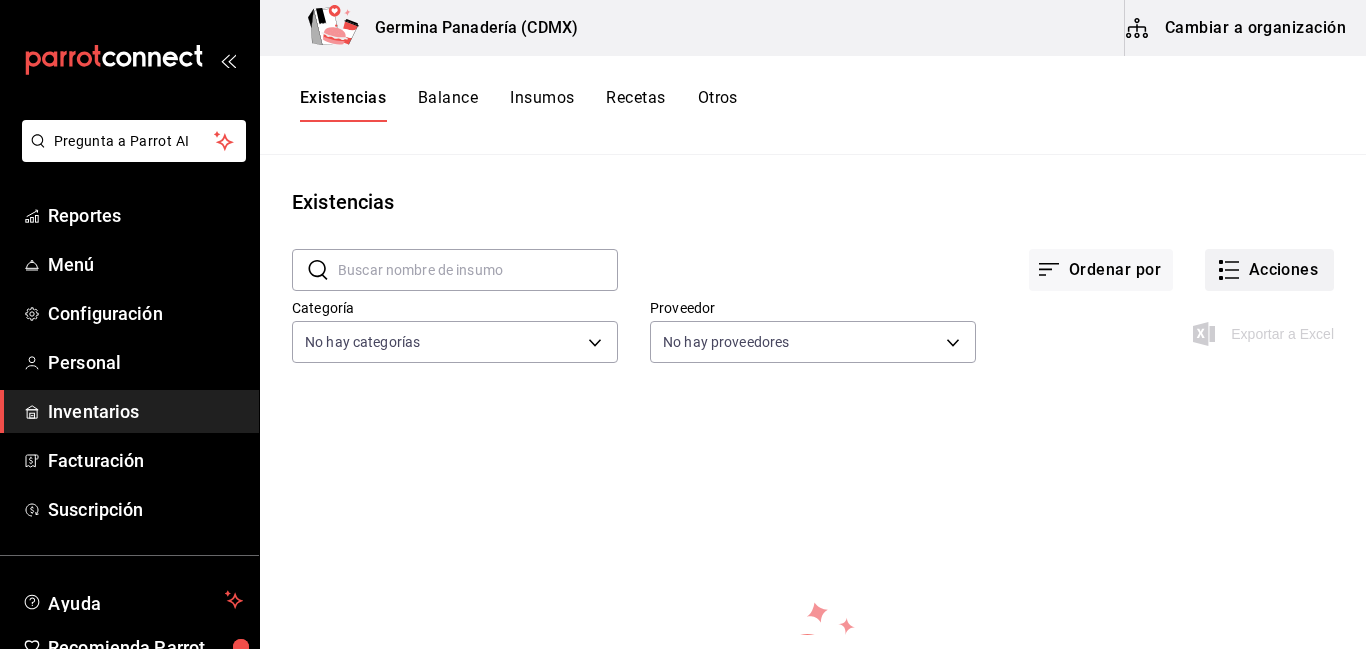 click on "Acciones" at bounding box center (1269, 270) 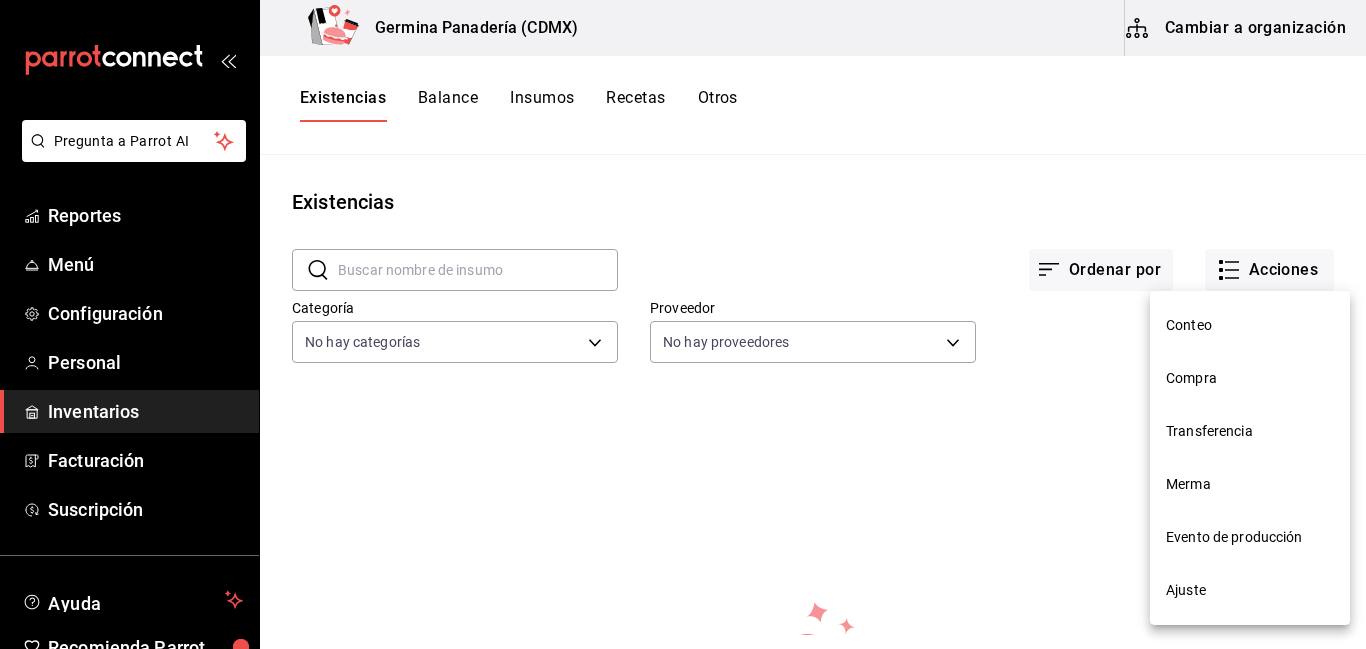 click on "Evento de producción" at bounding box center (1250, 537) 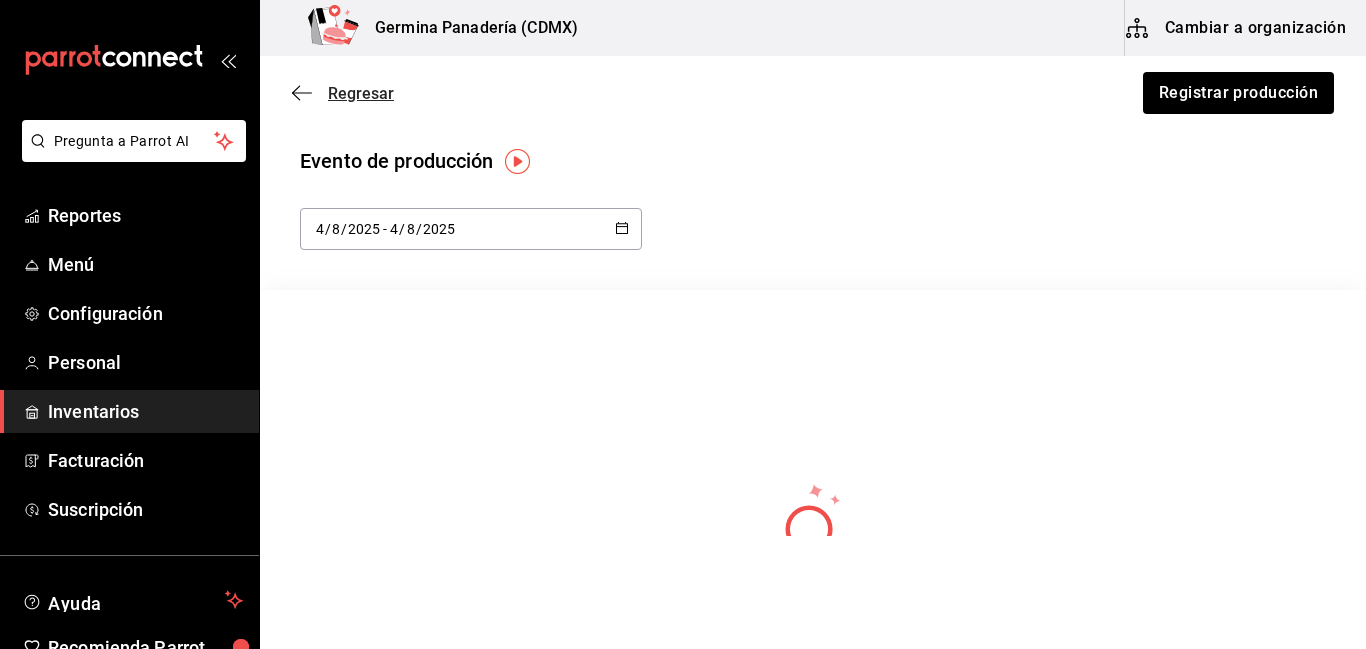click 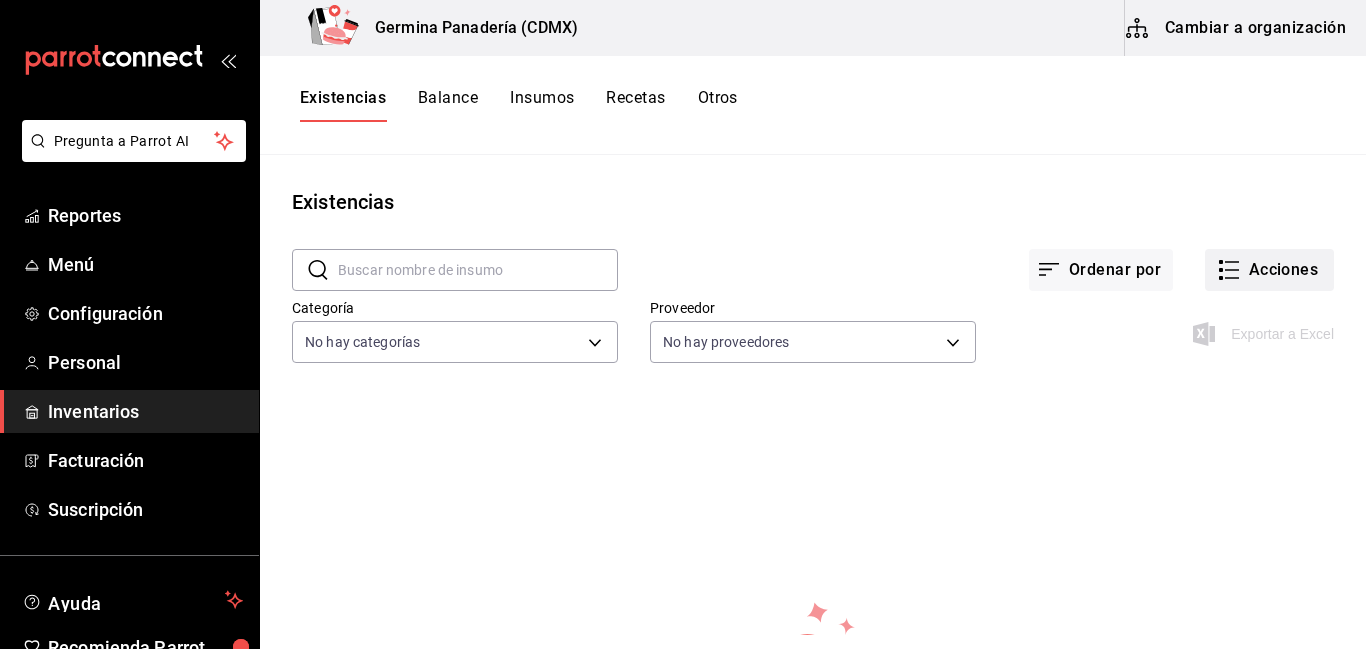 click on "Acciones" at bounding box center [1269, 270] 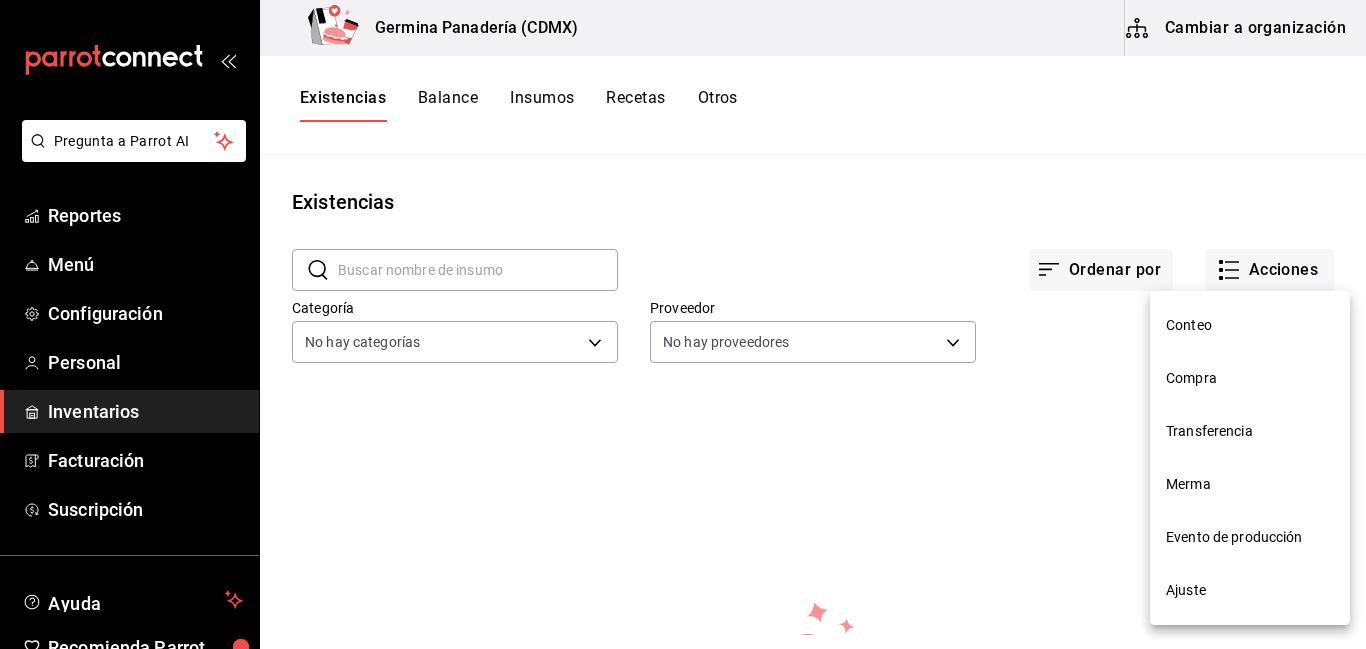 click at bounding box center [683, 324] 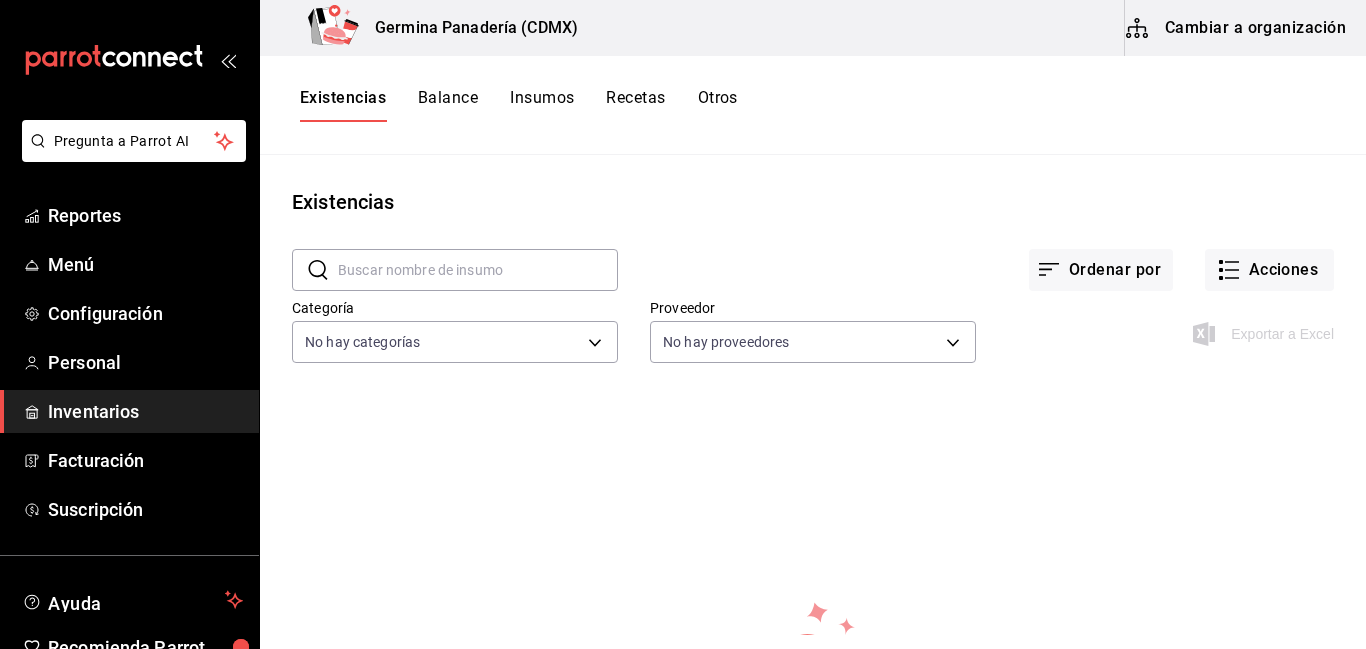 click on "Existencias Balance Insumos Recetas Otros" at bounding box center (813, 105) 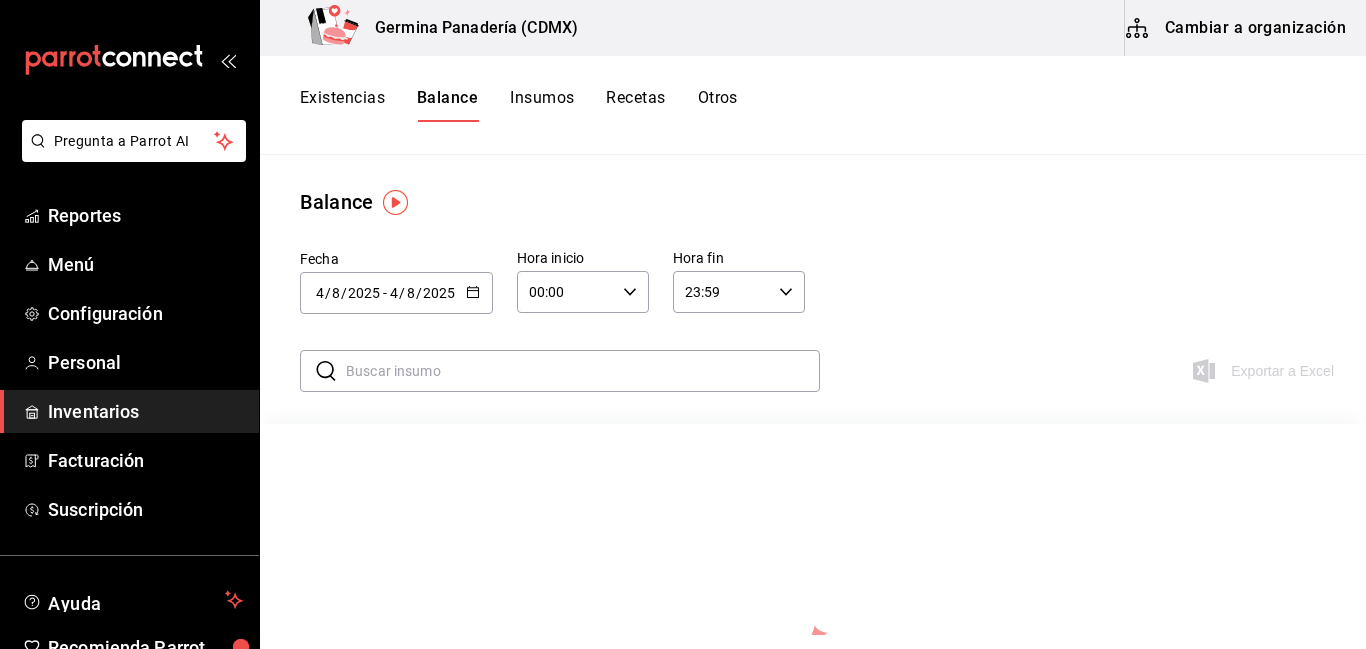click on "Insumos" at bounding box center (542, 105) 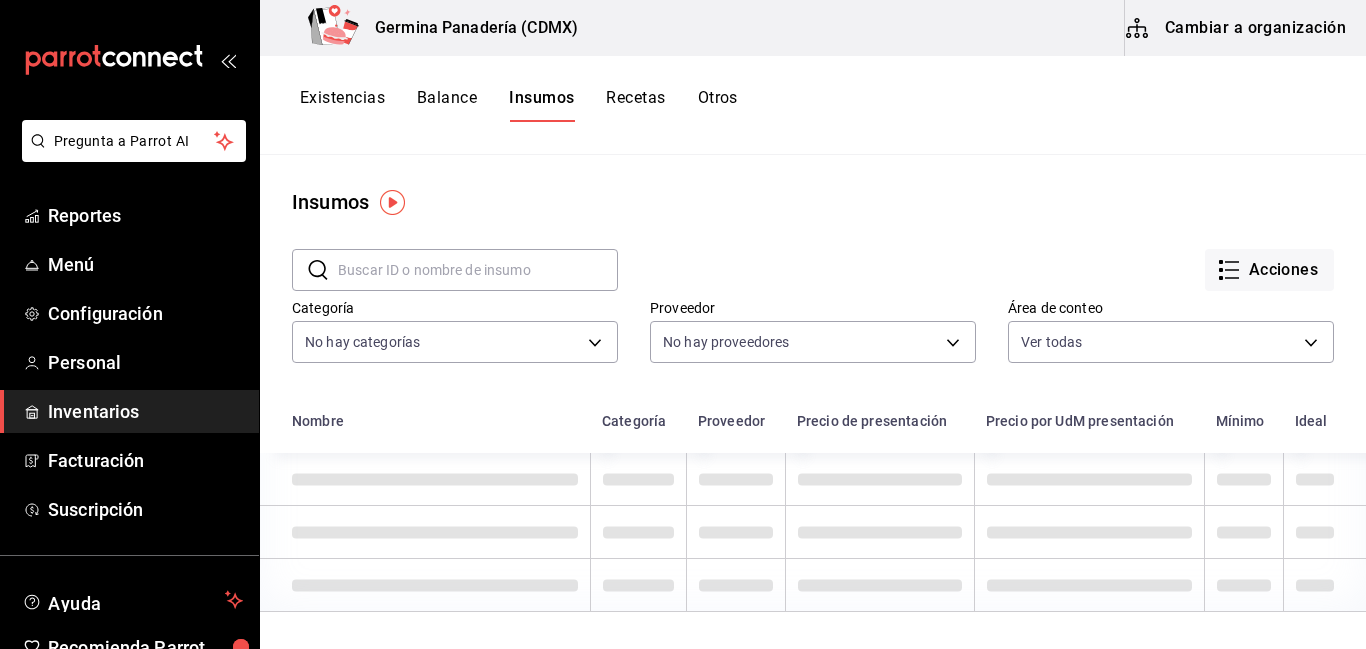 click 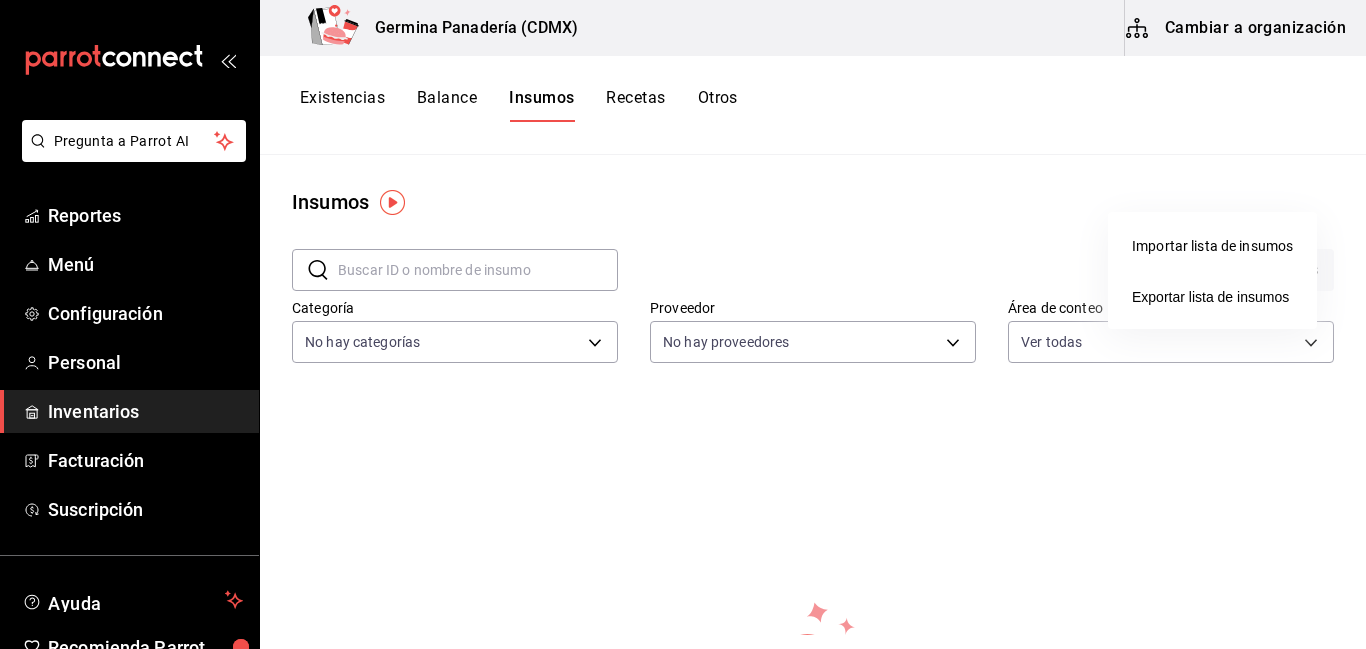 click on "Importar lista de insumos" at bounding box center (1212, 246) 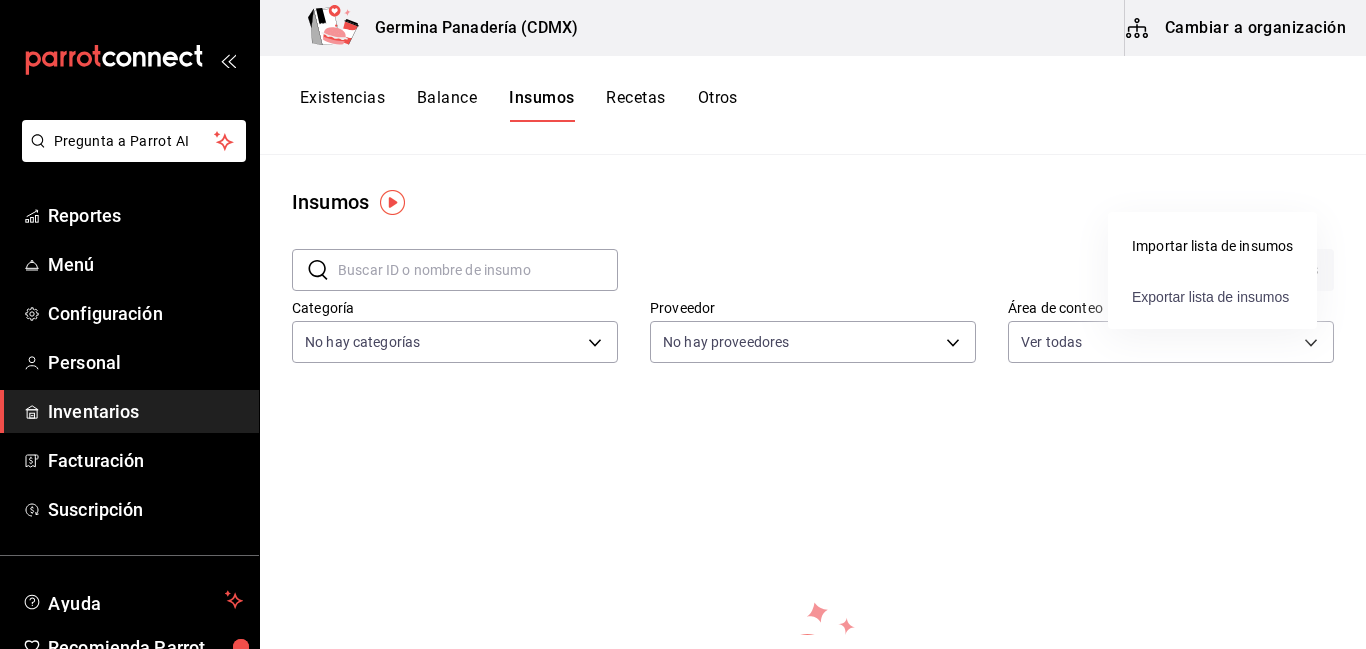 click on "Exportar lista de insumos" at bounding box center (1210, 297) 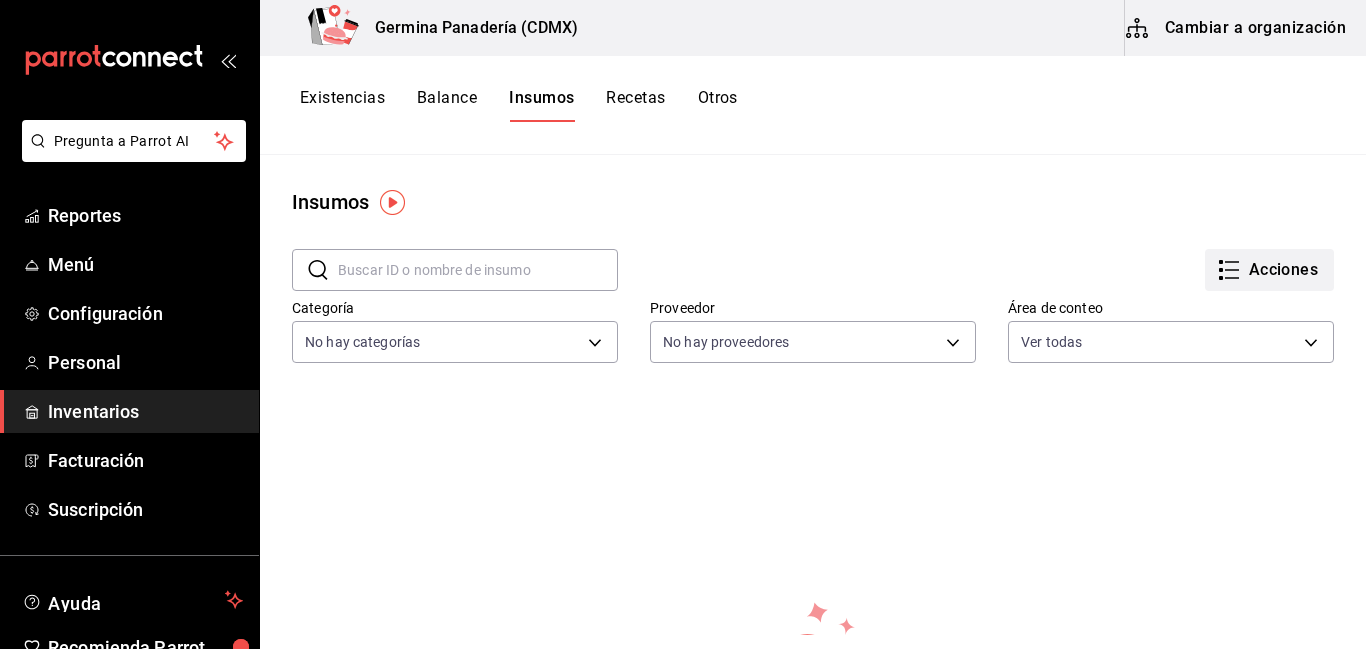 click 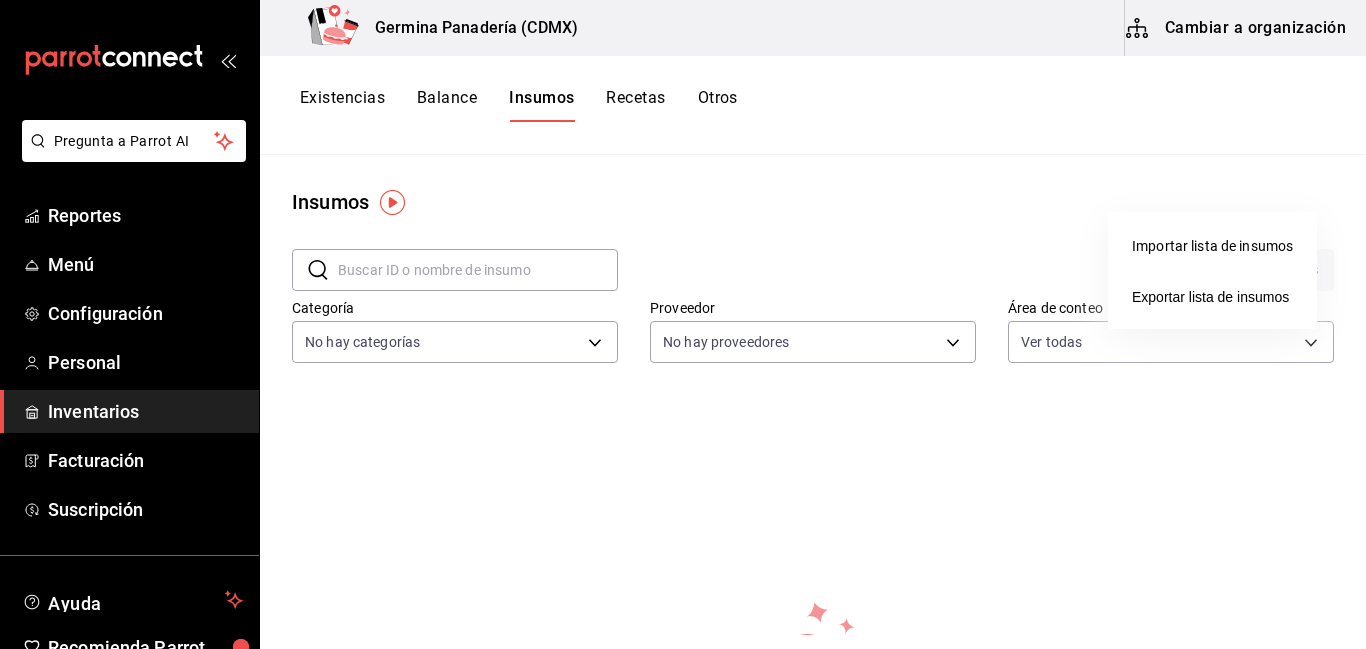 click on "Importar lista de insumos" at bounding box center (1212, 246) 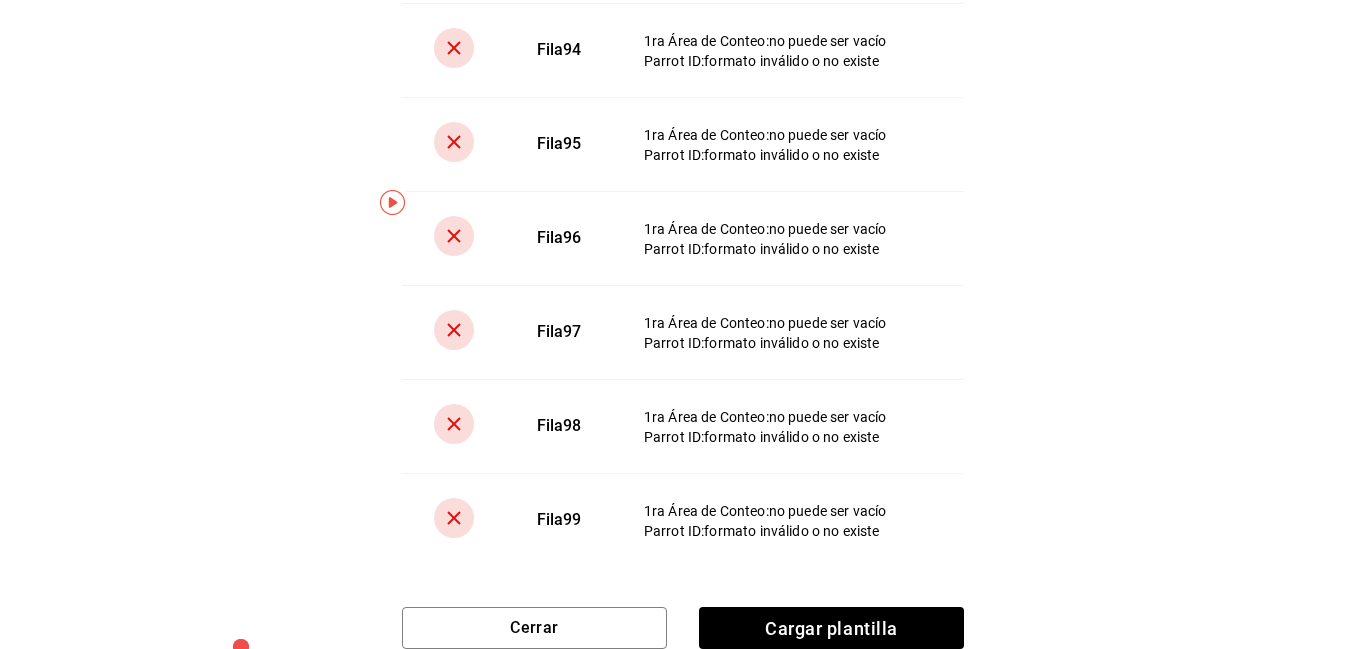scroll, scrollTop: 8941, scrollLeft: 0, axis: vertical 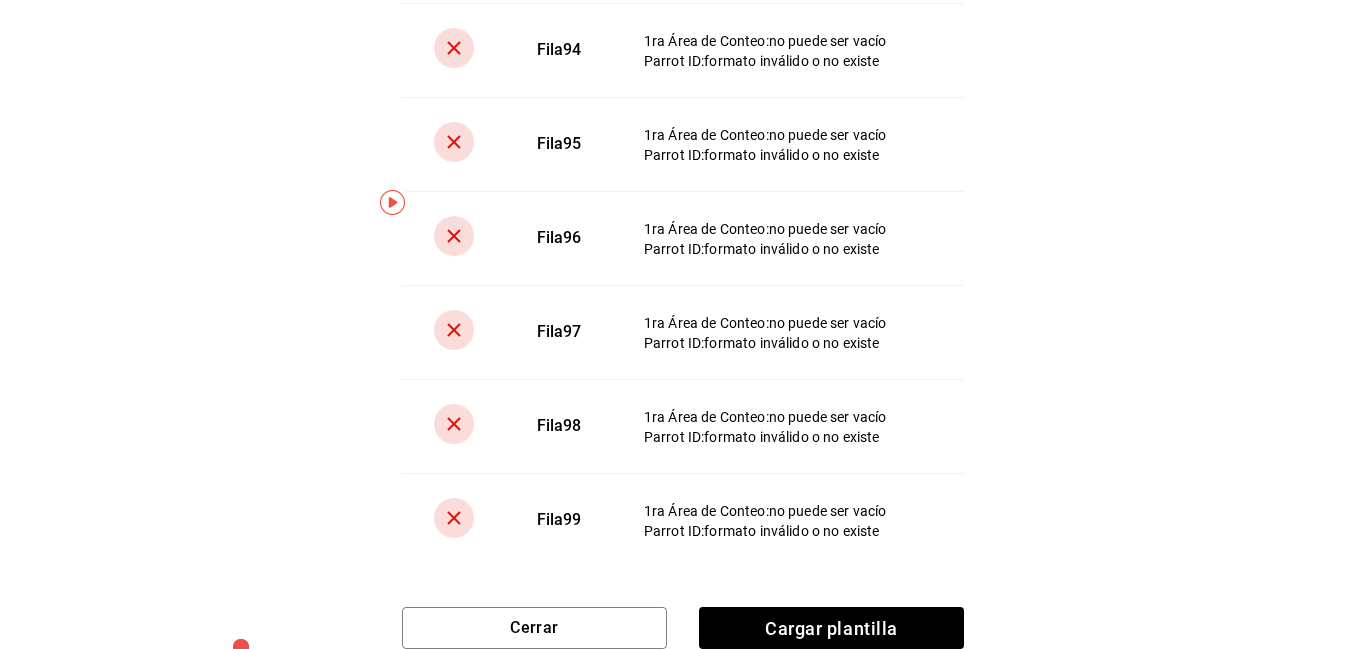 click on "Error al cargar Se produjo un error al cargar tus insumos.
Verifica tu archivo e intenta de nuevo Fila  3 1ra Área de Conteo :  no puede ser vacío Parrot ID :  formato inválido o no existe Fila  4 1ra Área de Conteo :  no puede ser vacío Parrot ID :  formato inválido o no existe Fila  5 1ra Área de Conteo :  no puede ser vacío Parrot ID :  formato inválido o no existe Fila  6 1ra Área de Conteo :  no puede ser vacío Parrot ID :  formato inválido o no existe Fila  7 1ra Área de Conteo :  no puede ser vacío Parrot ID :  formato inválido o no existe Fila  8 1ra Área de Conteo :  no puede ser vacío Parrot ID :  formato inválido o no existe Fila  9 1ra Área de Conteo :  no puede ser vacío Parrot ID :  formato inválido o no existe Fila  10 1ra Área de Conteo :  no puede ser vacío Parrot ID :  formato inválido o no existe Fila  11 1ra Área de Conteo :  no puede ser vacío Parrot ID :  formato inválido o no existe Fila  12 1ra Área de Conteo :  no puede ser vacío Parrot ID :  Fila  13 :" at bounding box center (683, 324) 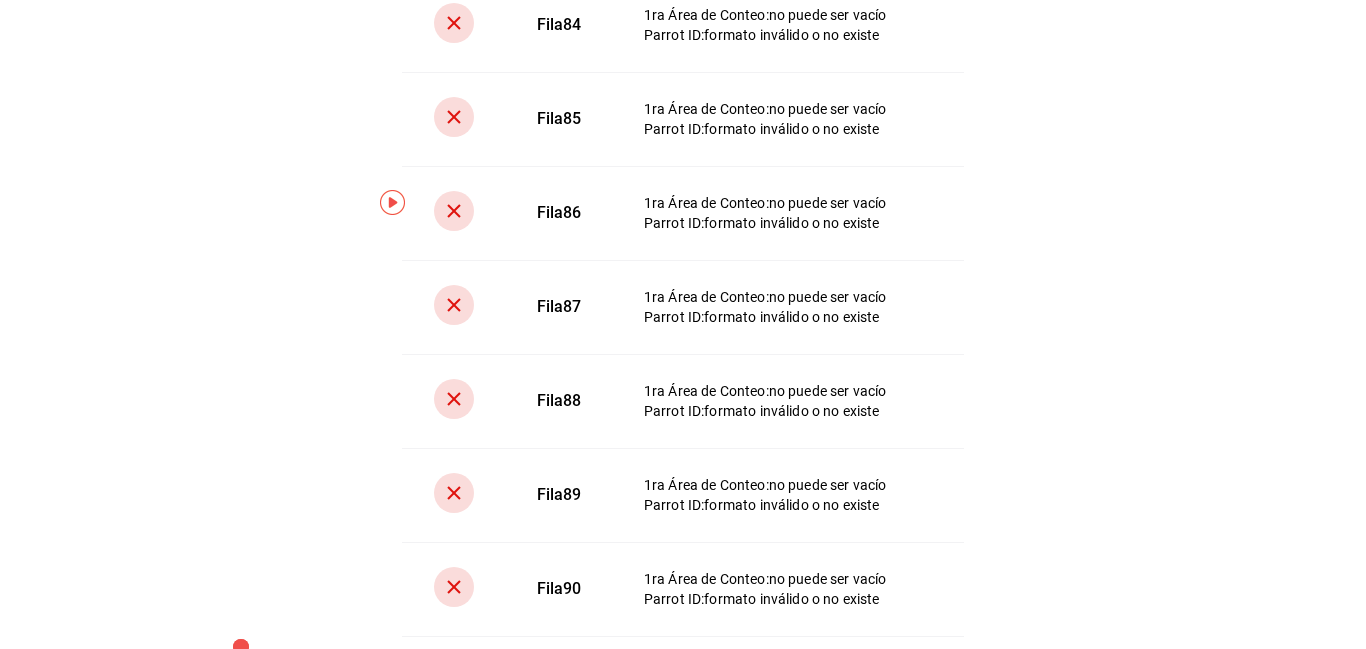 scroll, scrollTop: 8941, scrollLeft: 0, axis: vertical 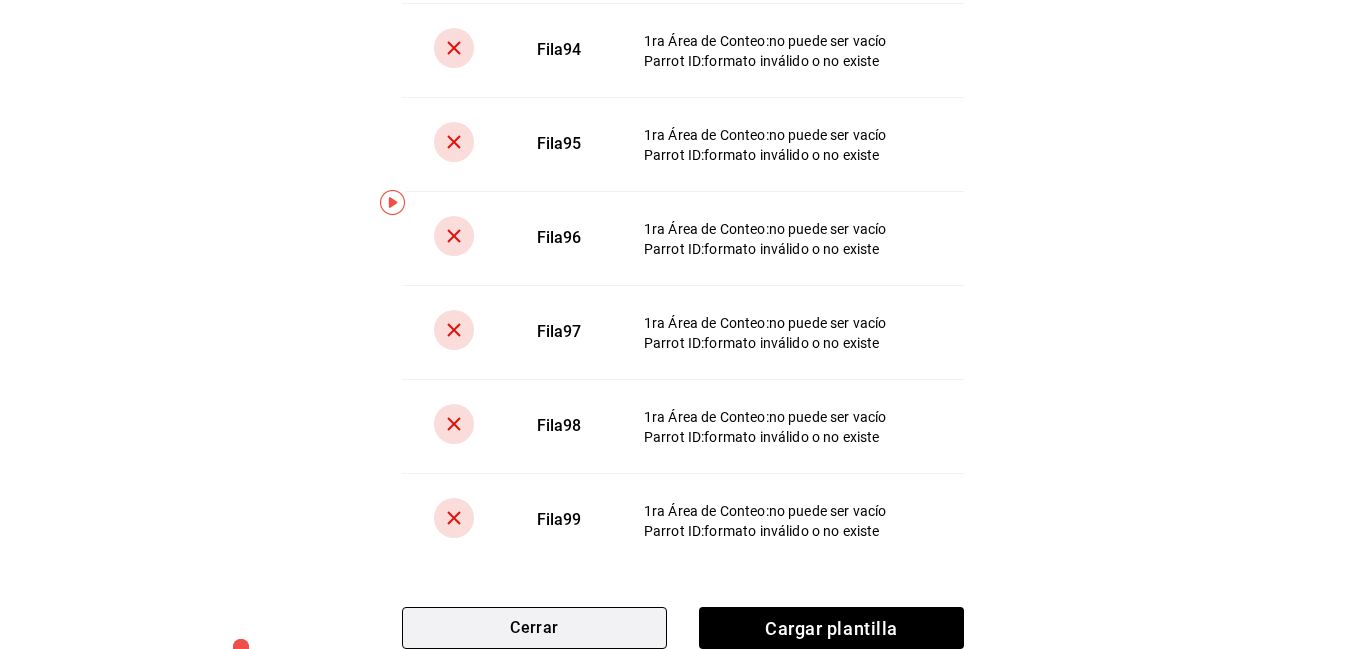 click on "Cerrar" at bounding box center (534, 628) 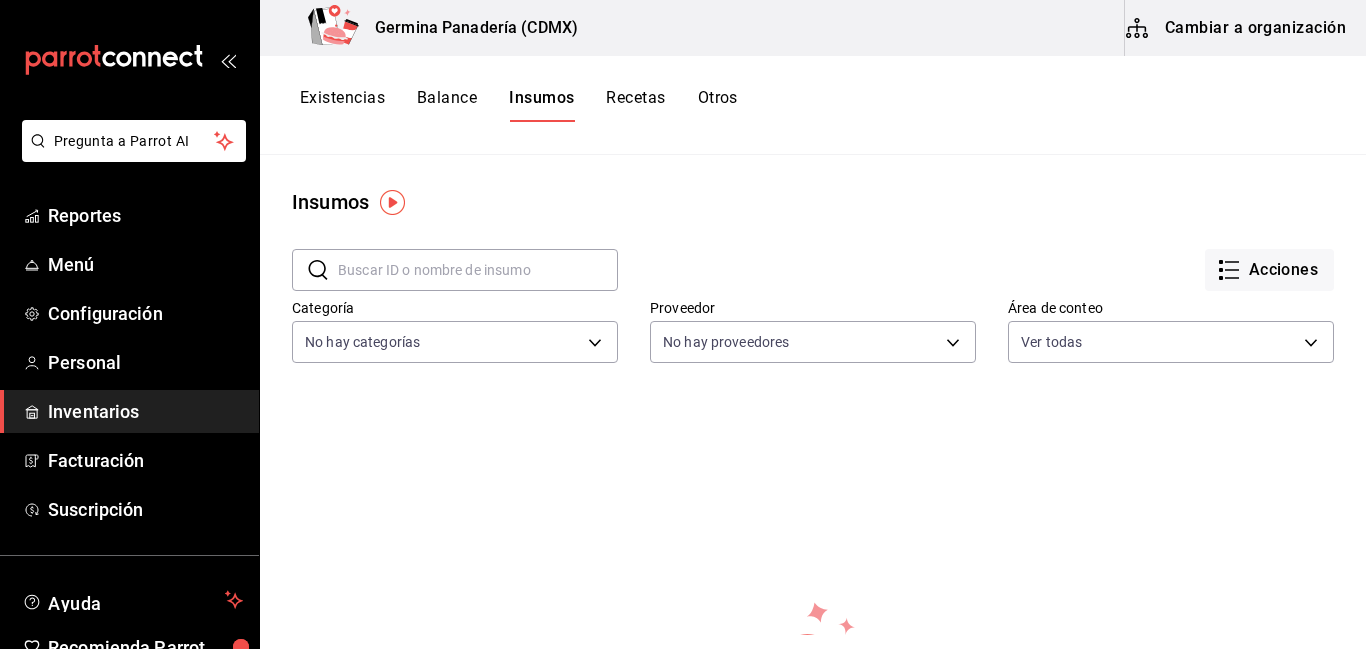 click on "Existencias" at bounding box center [342, 105] 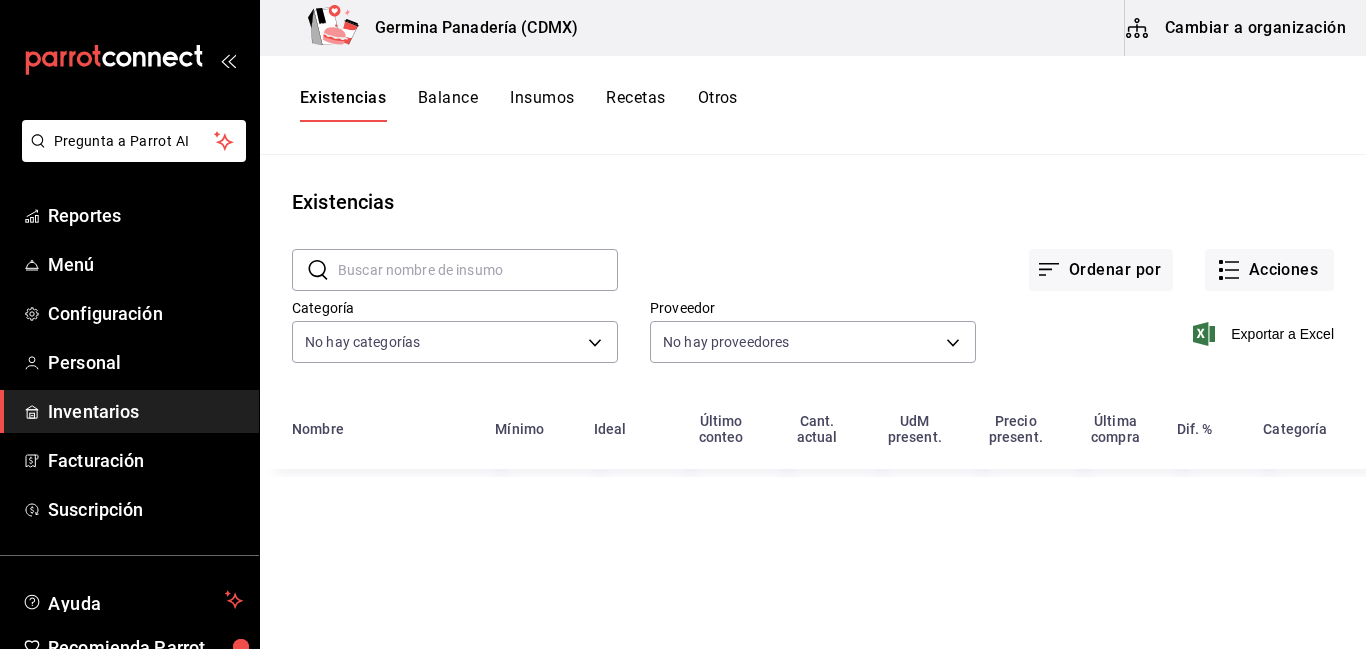 click on "Existencias Balance Insumos Recetas Otros" at bounding box center [813, 105] 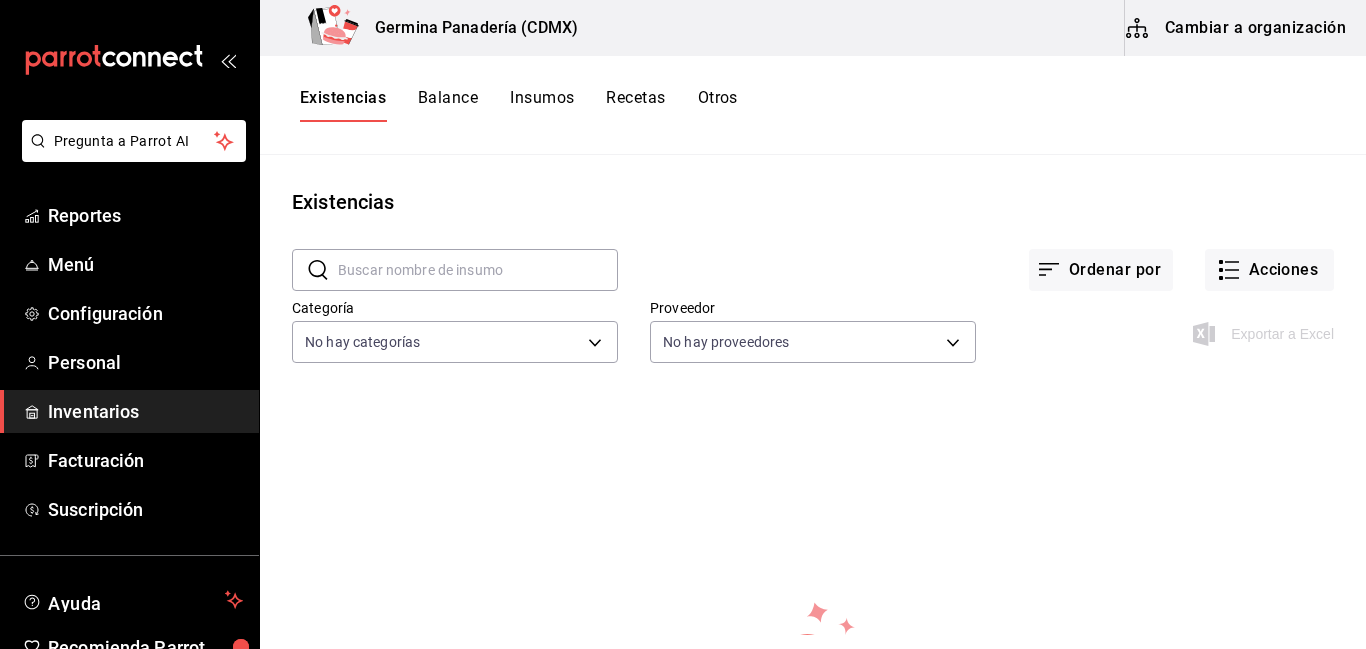 click on "Balance" at bounding box center (448, 105) 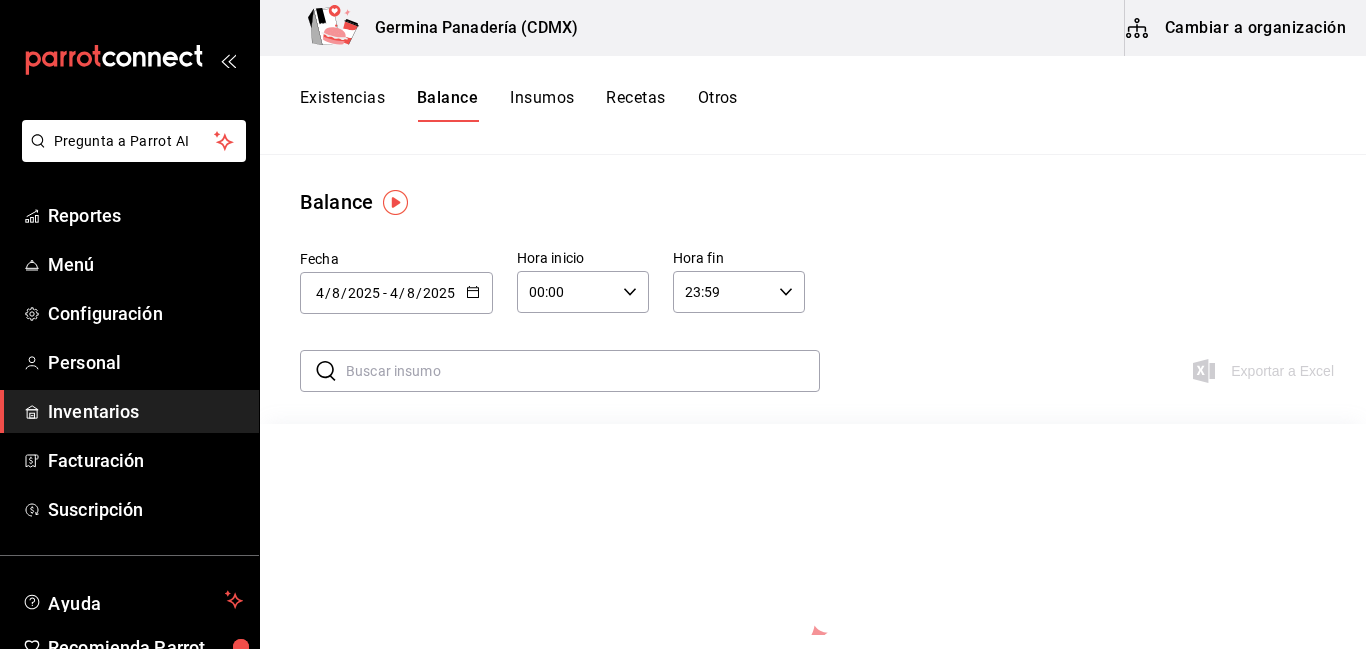 click on "Insumos" at bounding box center (542, 105) 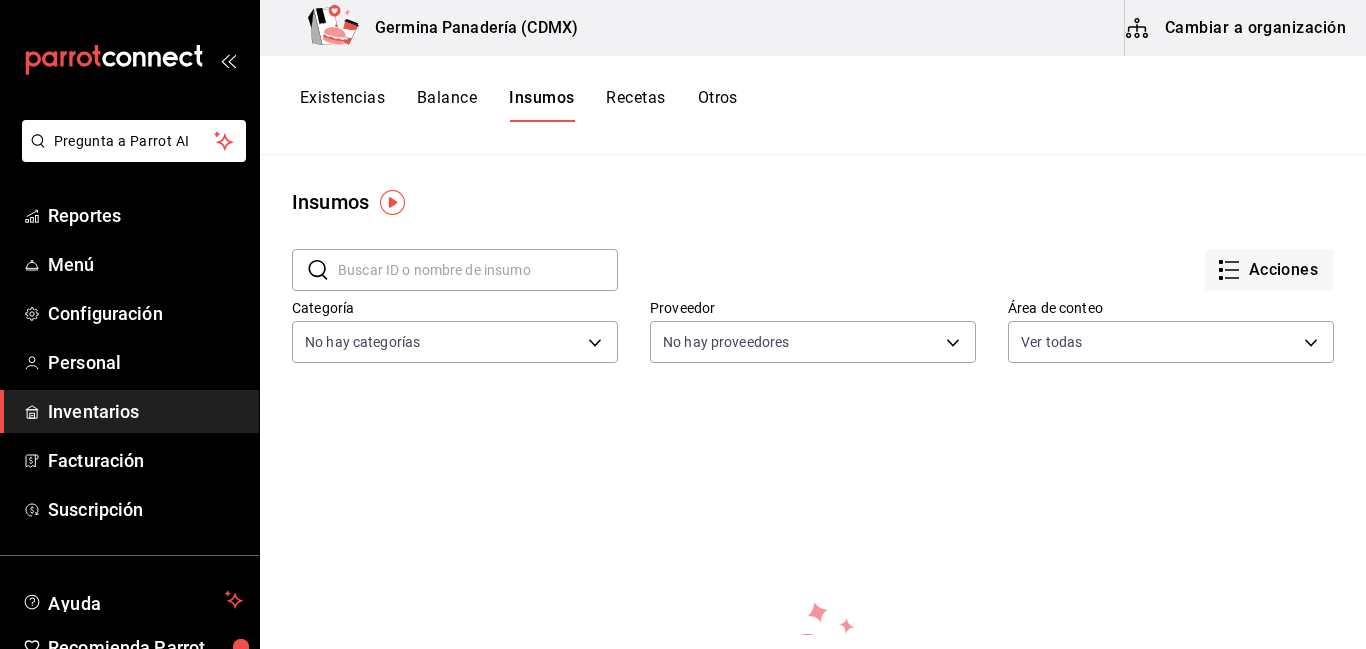 click on "Acciones" at bounding box center [1269, 270] 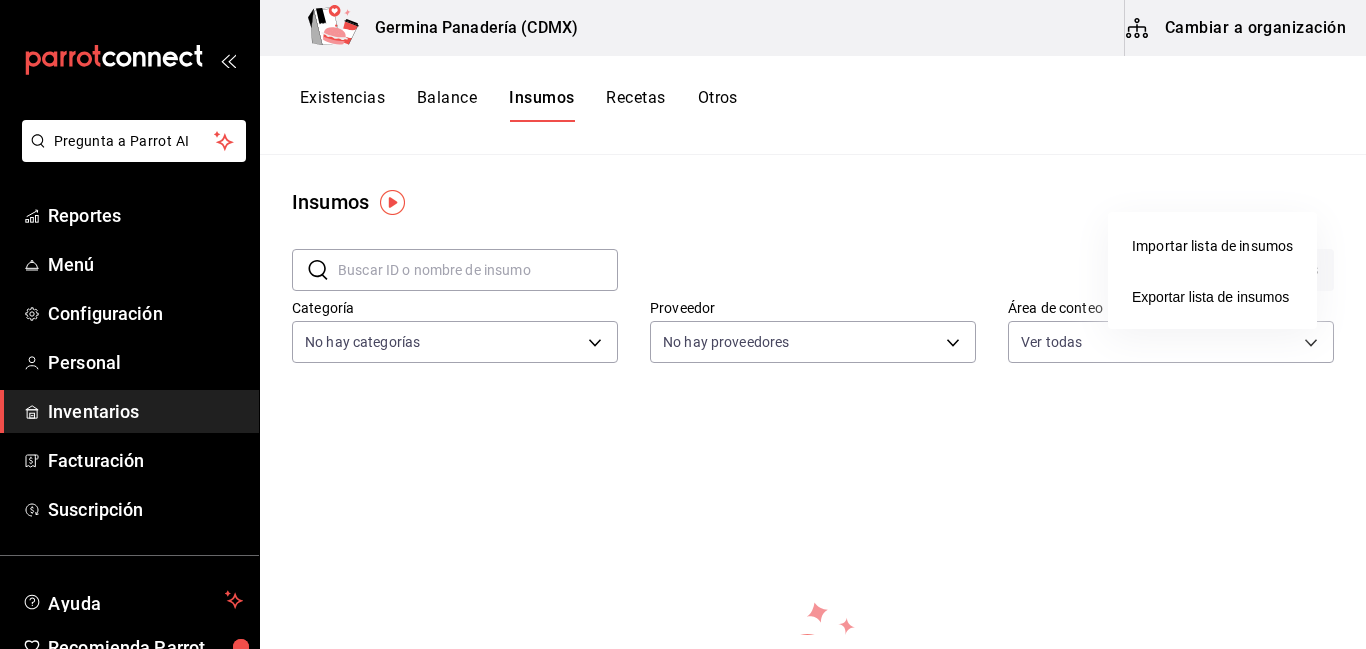 click on "Importar lista de insumos" at bounding box center [1212, 246] 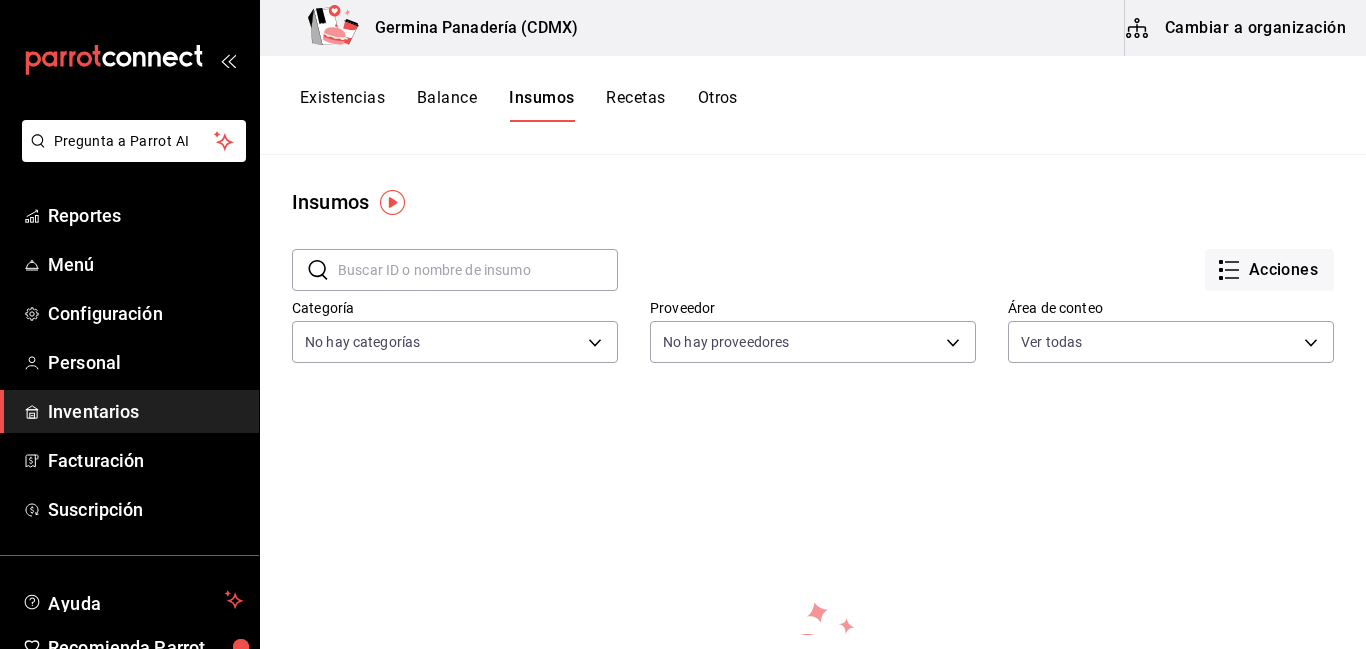 click on "Balance" at bounding box center (447, 105) 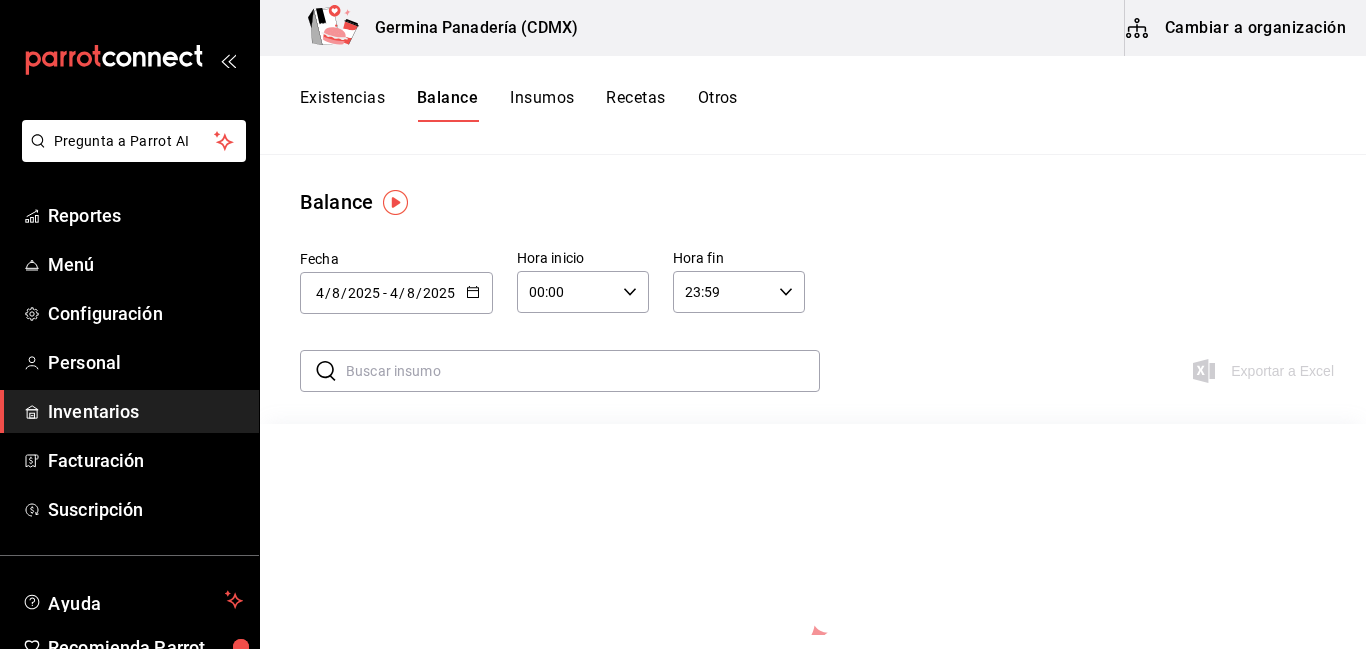 click on "Existencias" at bounding box center [342, 105] 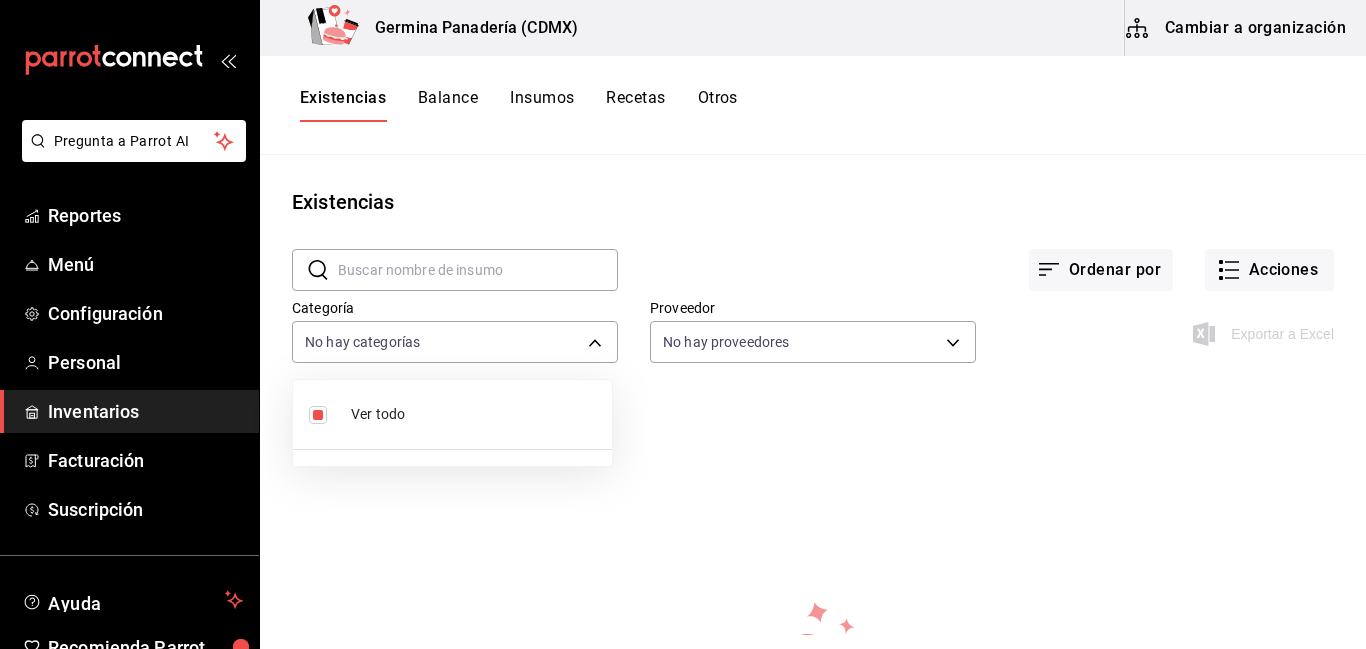 click on "Pregunta a Parrot AI Reportes   Menú   Configuración   Personal   Inventarios   Facturación   Suscripción   Ayuda Recomienda Parrot   [BUSINESS_NAME]   Sugerir nueva función   [BUSINESS_NAME] ([CITY]) Cambiar a organización Existencias Balance Insumos Recetas Otros Existencias ​ ​ Ordenar por Acciones Categoría No hay categorías Proveedor No hay proveedores Exportar a Excel No hay información que mostrar GANA 1 MES GRATIS EN TU SUSCRIPCIÓN AQUÍ ¿Recuerdas cómo empezó tu restaurante?
Hoy puedes ayudar a un colega a tener el mismo cambio que tú viviste.
Recomienda Parrot directamente desde tu Portal Administrador.
Es fácil y rápido.
🎁 Por cada restaurante que se una, ganas 1 mes gratis. Ver video tutorial Ir a video Ver video tutorial Ir a video Pregunta a Parrot AI Reportes   Menú   Configuración   Personal   Inventarios   Facturación   Suscripción   Ayuda Recomienda Parrot   [BUSINESS_NAME]   Sugerir nueva función   Visitar centro de ayuda ([PHONE]) ([PHONE])" at bounding box center (683, 317) 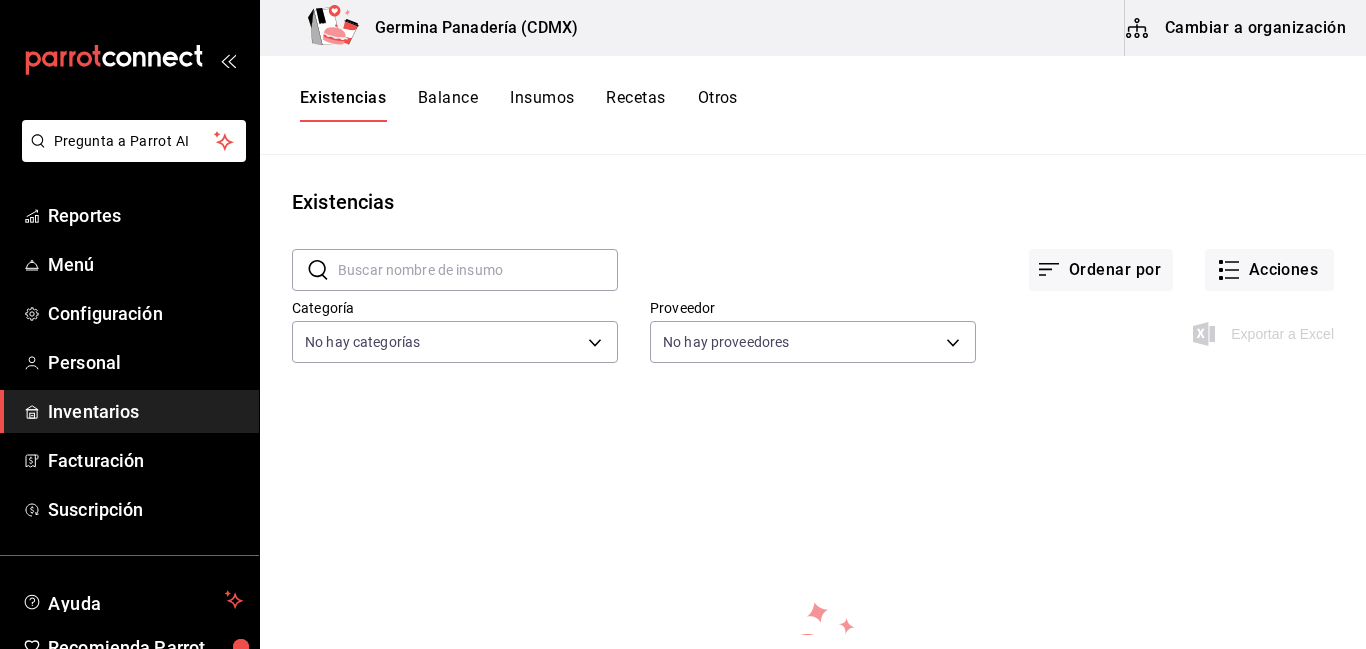click on "Balance" at bounding box center [448, 105] 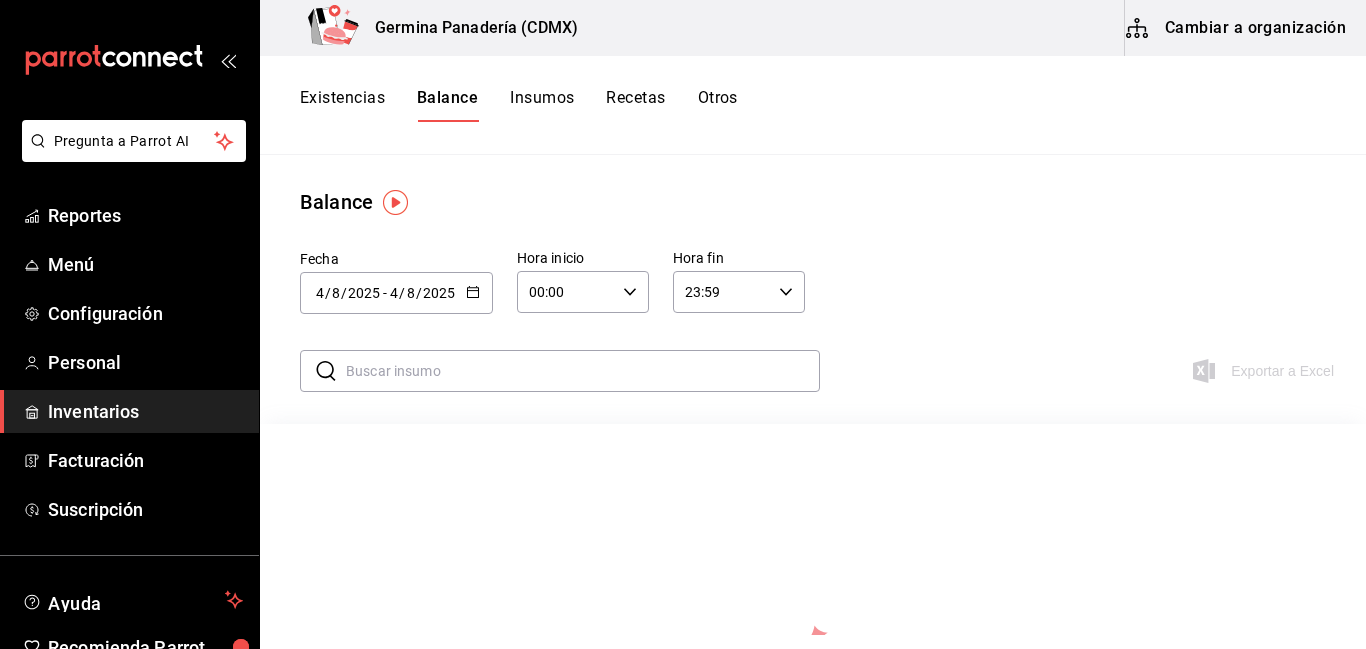 click on "Insumos" at bounding box center [542, 105] 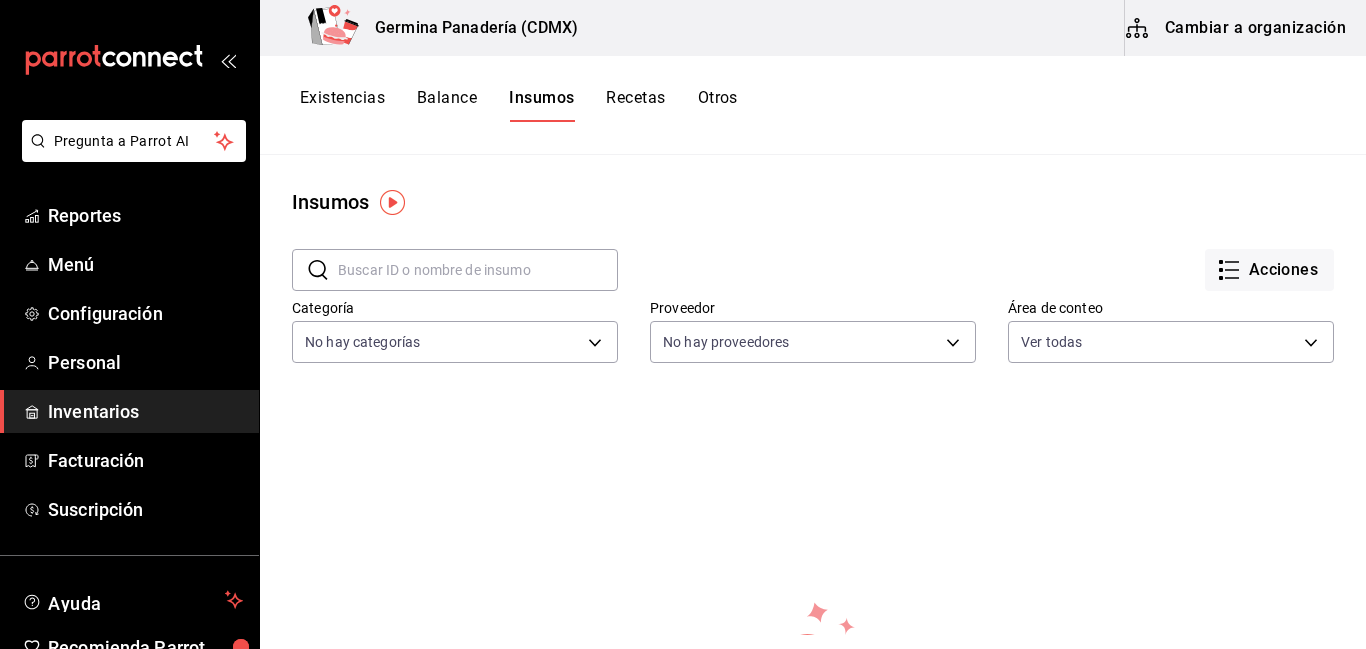 click at bounding box center (392, 202) 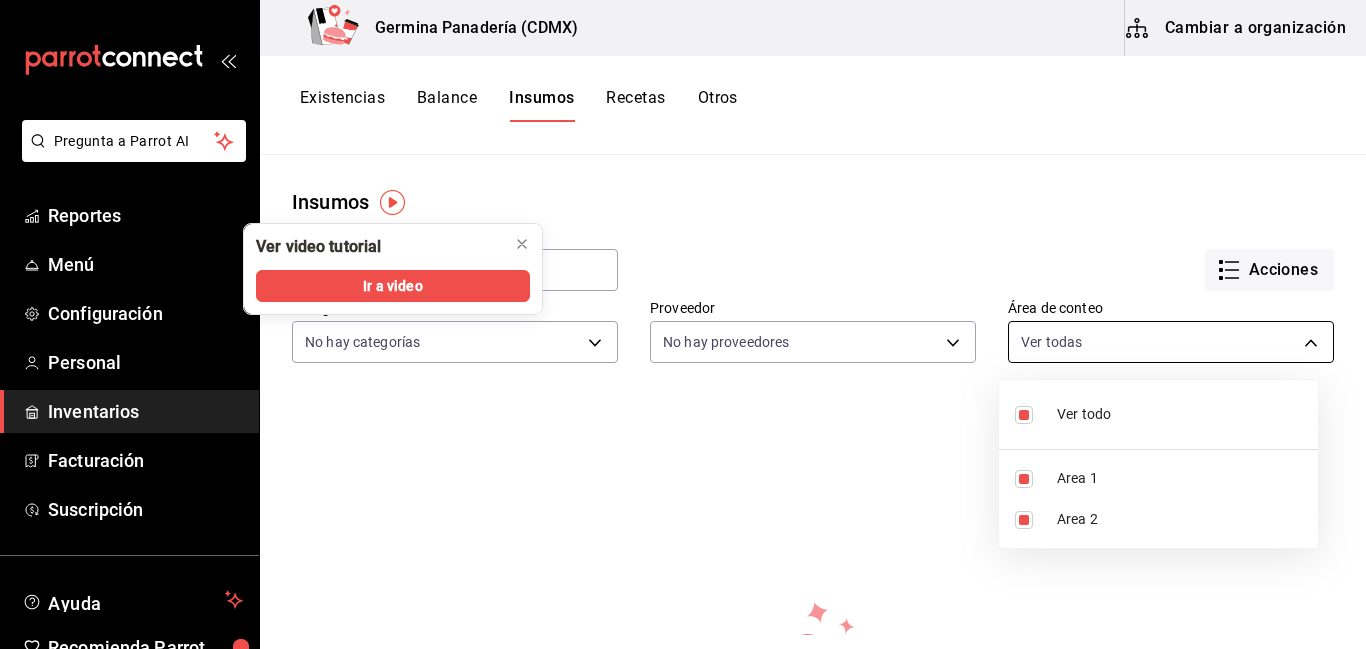 click on "Pregunta a Parrot AI Reportes   Menú   Configuración   Personal   Inventarios   Facturación   Suscripción   Ayuda Recomienda Parrot   [BUSINESS_NAME]   Sugerir nueva función   [BUSINESS_NAME] ([CITY]) Cambiar a organización Existencias Balance Insumos Recetas Otros Insumos ​ ​ Acciones Categoría No hay categorías Proveedor No hay proveedores Área de conteo Ver todas [UUID],[UUID] No hay información que mostrar GANA 1 MES GRATIS EN TU SUSCRIPCIÓN AQUÍ ¿Recuerdas cómo empezó tu restaurante?
Hoy puedes ayudar a un colega a tener el mismo cambio que tú viviste.
Recomienda Parrot directamente desde tu Portal Administrador.
Es fácil y rápido.
🎁 Por cada restaurante que se una, ganas 1 mes gratis. Ver video tutorial Ir a video Pregunta a Parrot AI Reportes   Menú   Configuración   Personal   Inventarios   Facturación   Suscripción   Ayuda Recomienda Parrot   [BUSINESS_NAME]   Sugerir nueva función   Eliminar Ver todo" at bounding box center (683, 317) 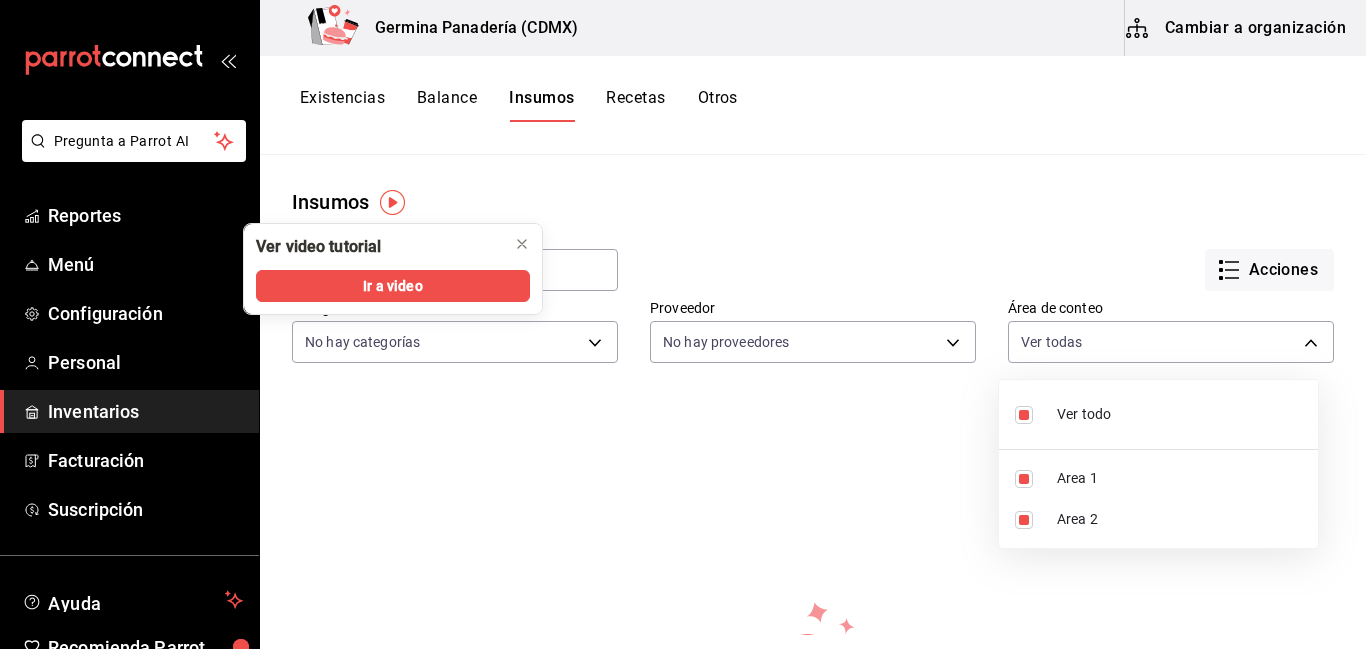 click at bounding box center [683, 324] 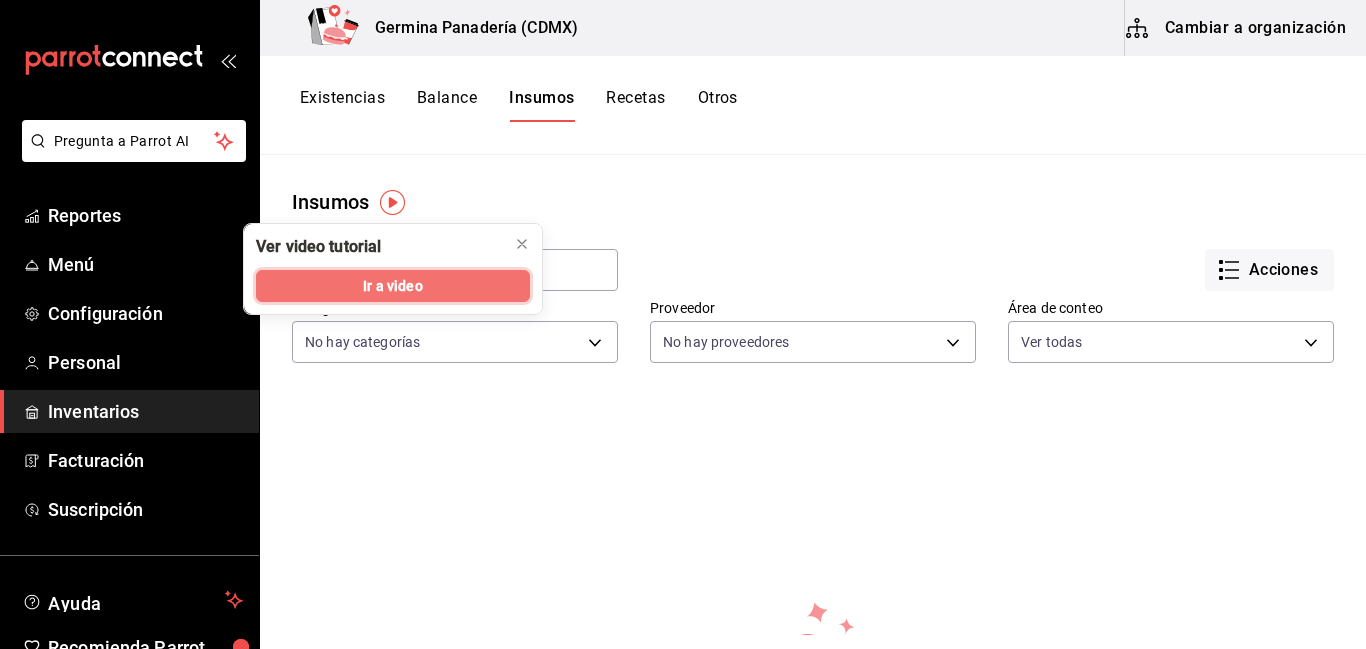 click on "Ir a video" at bounding box center [392, 286] 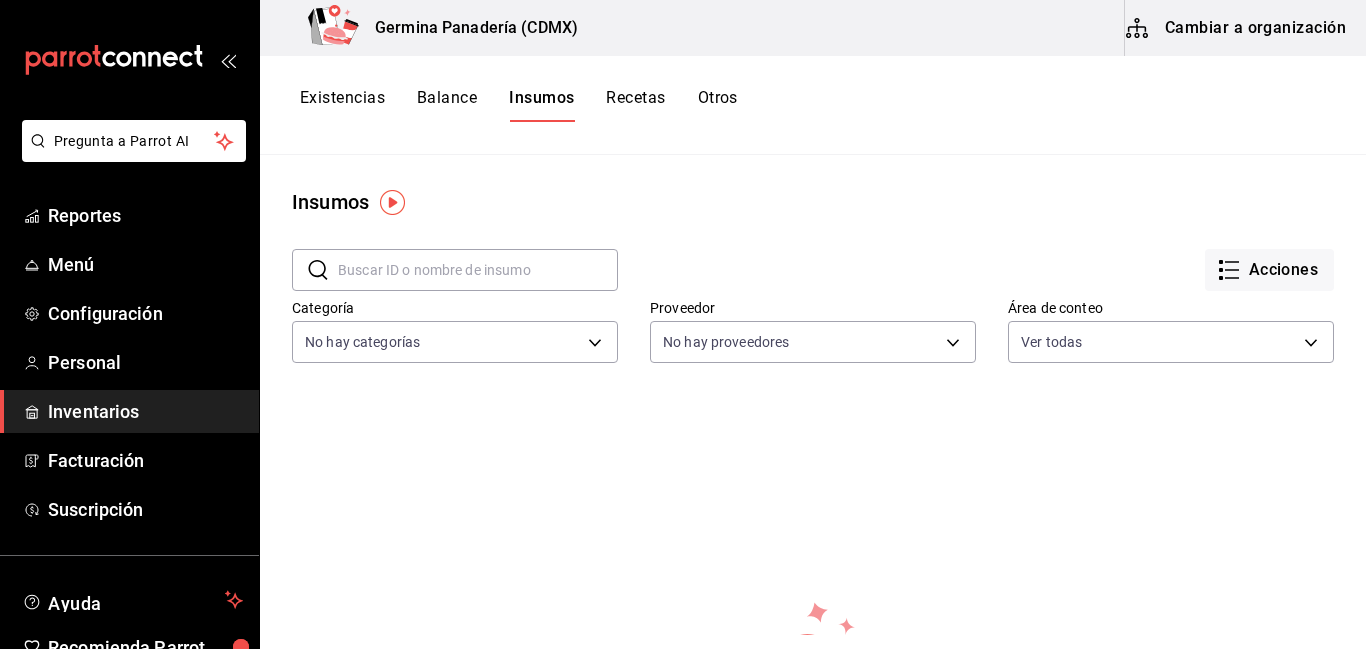 click on "Cambiar a organización" at bounding box center [1237, 28] 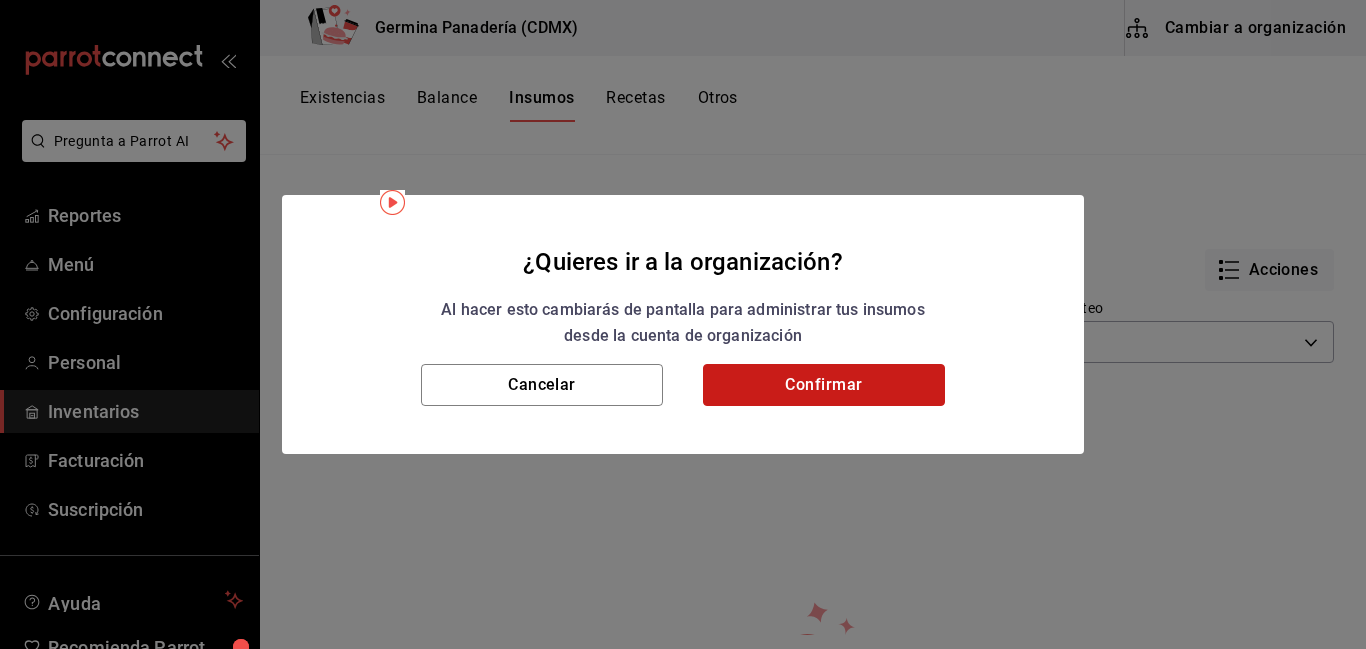 click on "Confirmar" at bounding box center (824, 385) 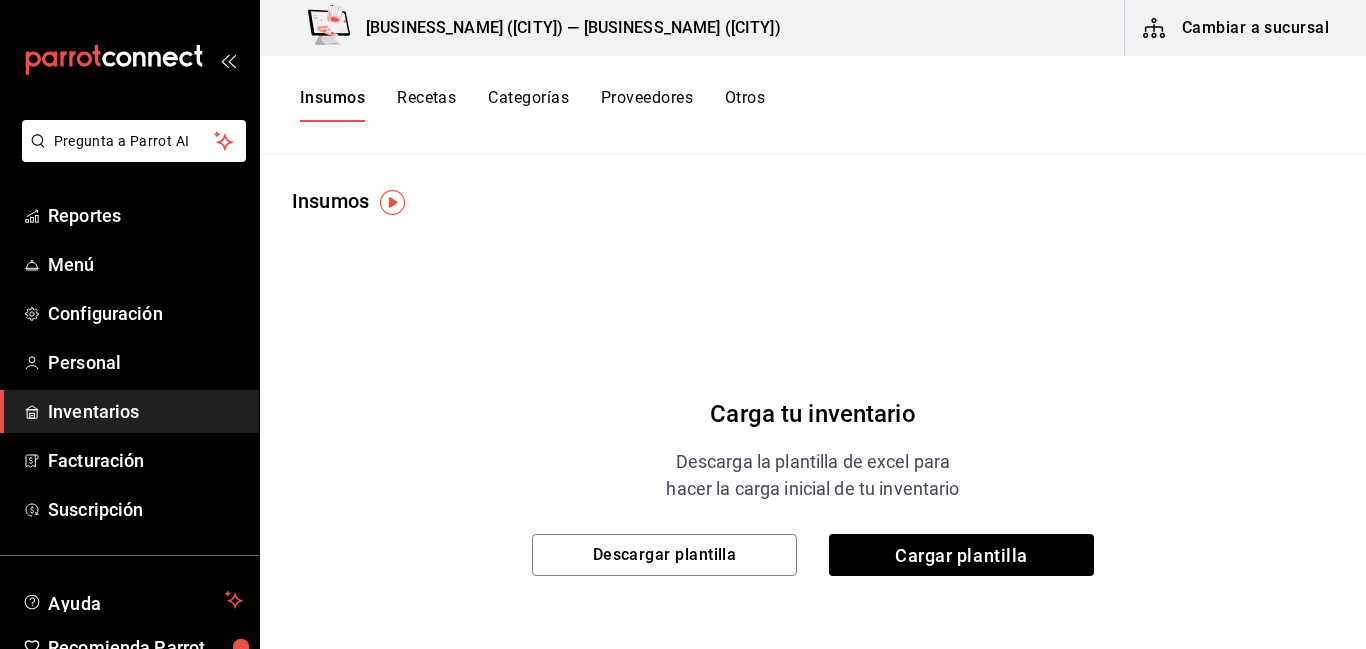 scroll, scrollTop: 0, scrollLeft: 0, axis: both 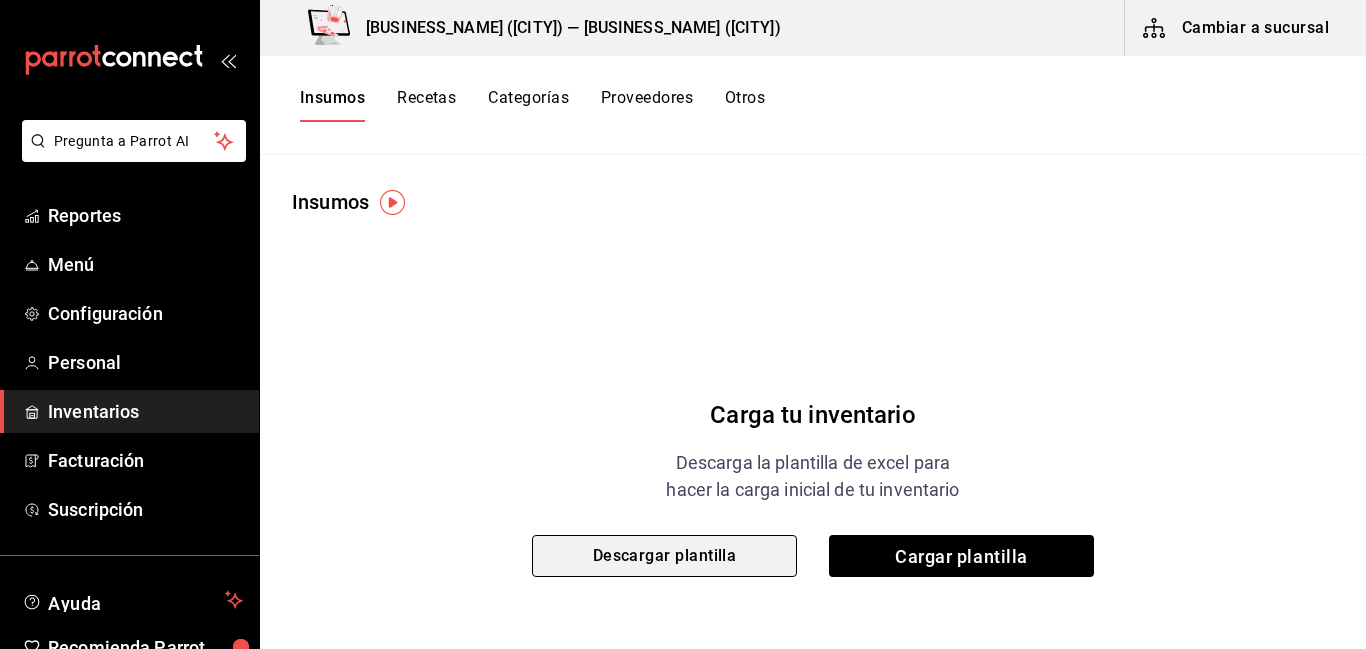 click on "Descargar plantilla" at bounding box center (664, 556) 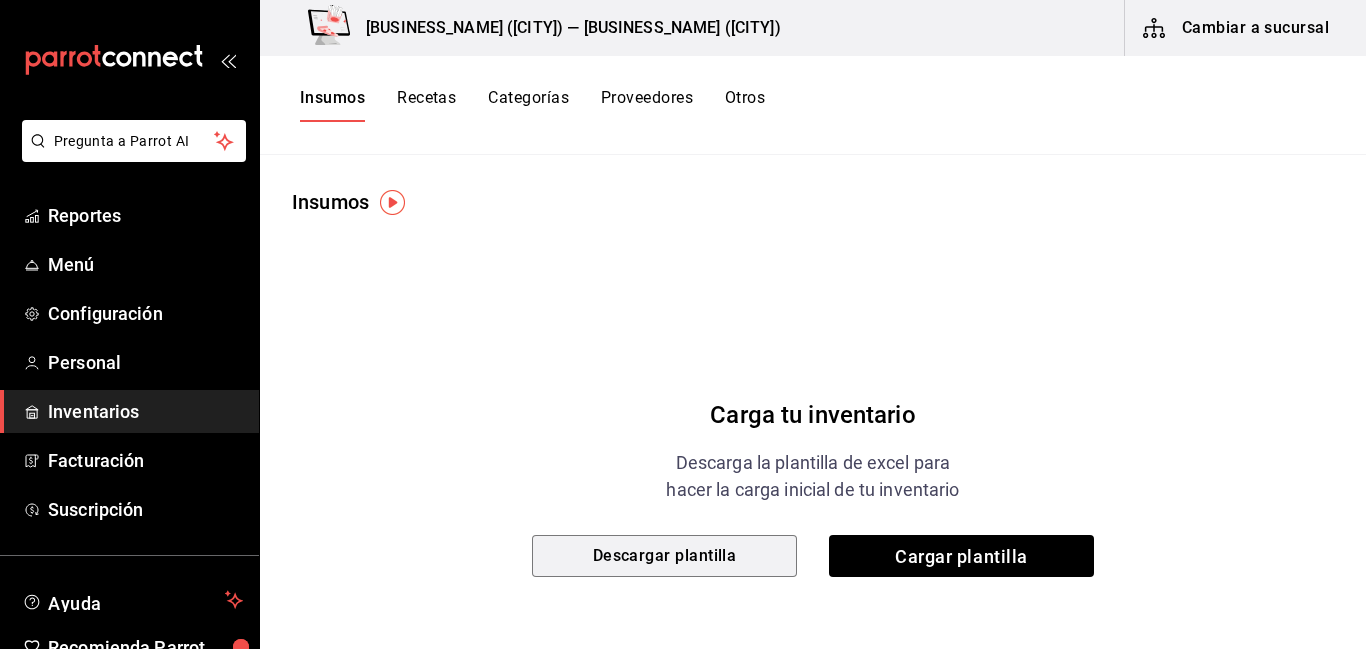 type 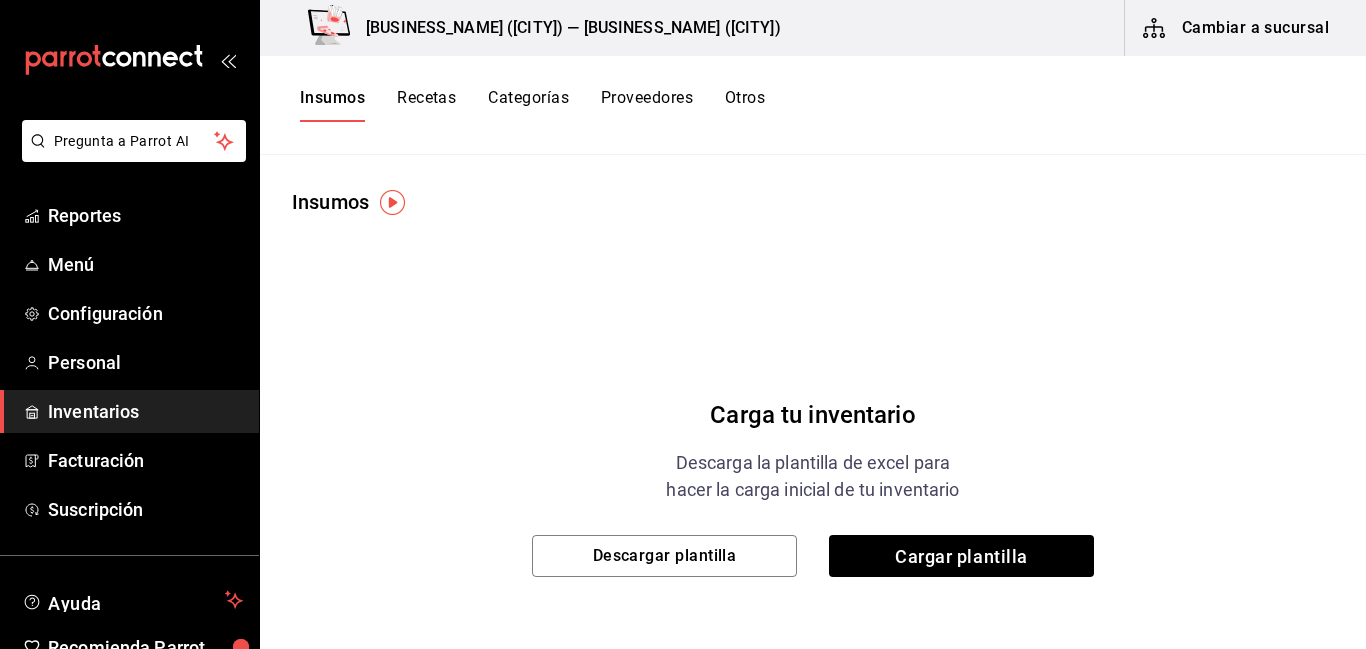click on "Insumos Carga tu inventario Descarga la plantilla de excel para hacer la carga inicial de tu inventario Descargar plantilla Cargar plantilla" at bounding box center (813, 395) 